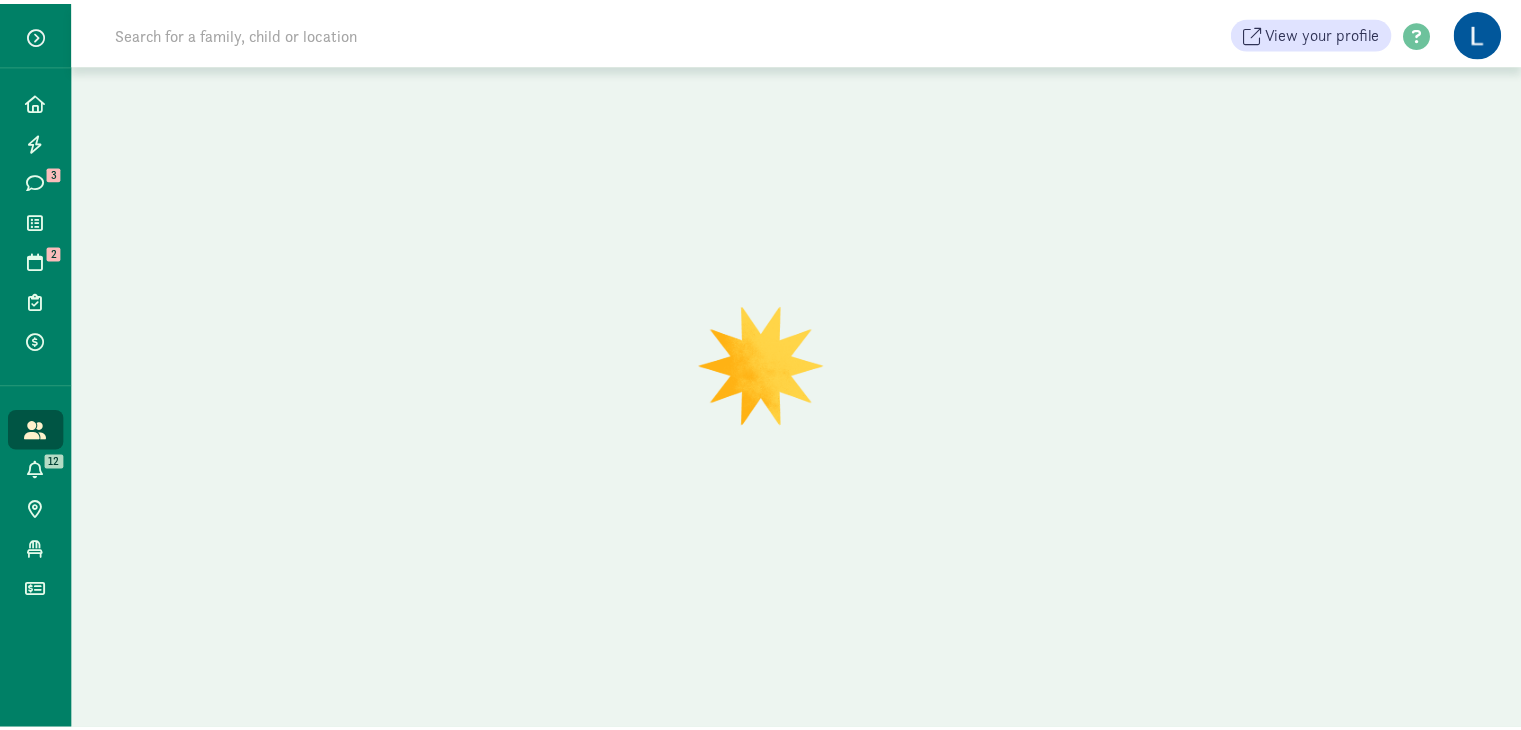 scroll, scrollTop: 0, scrollLeft: 0, axis: both 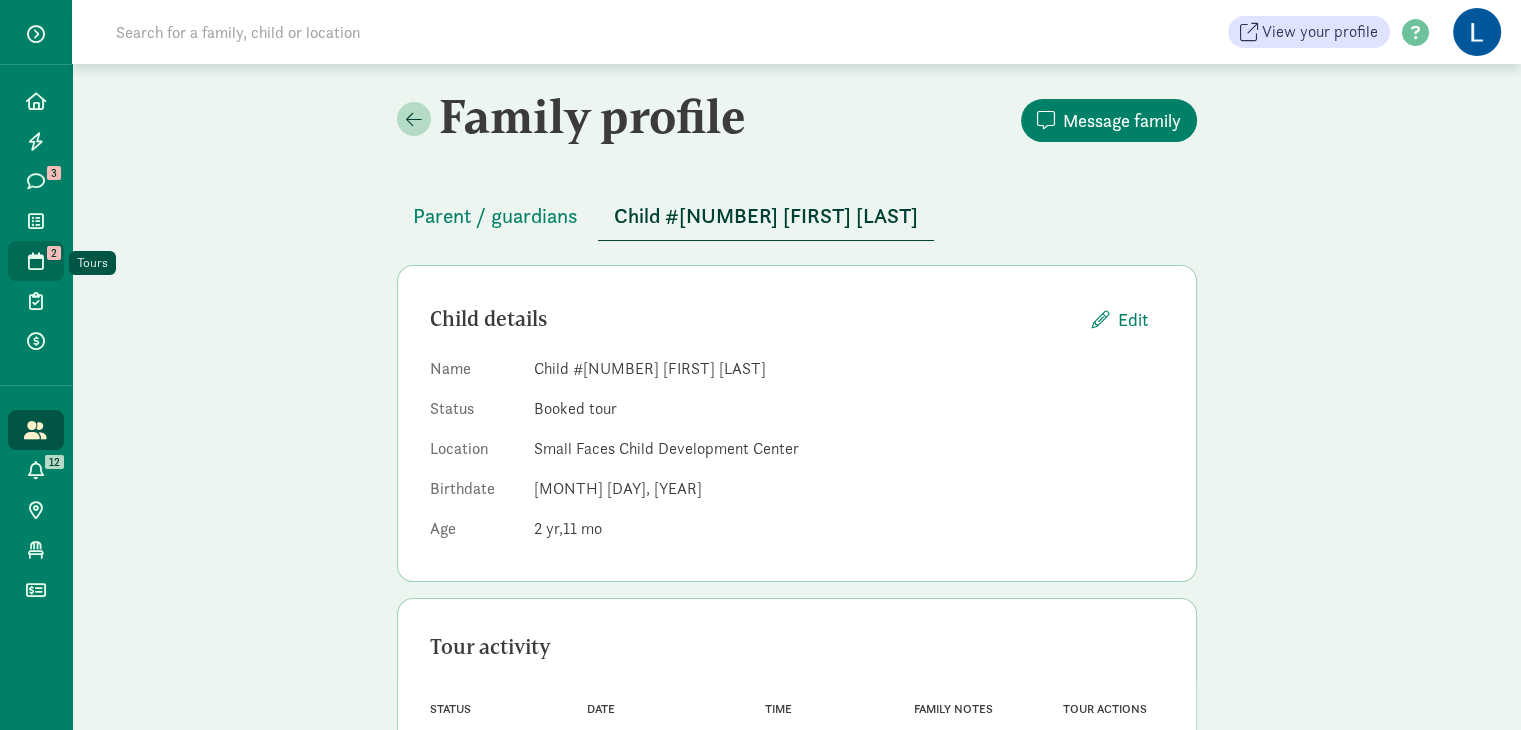 click on "Tours   2" 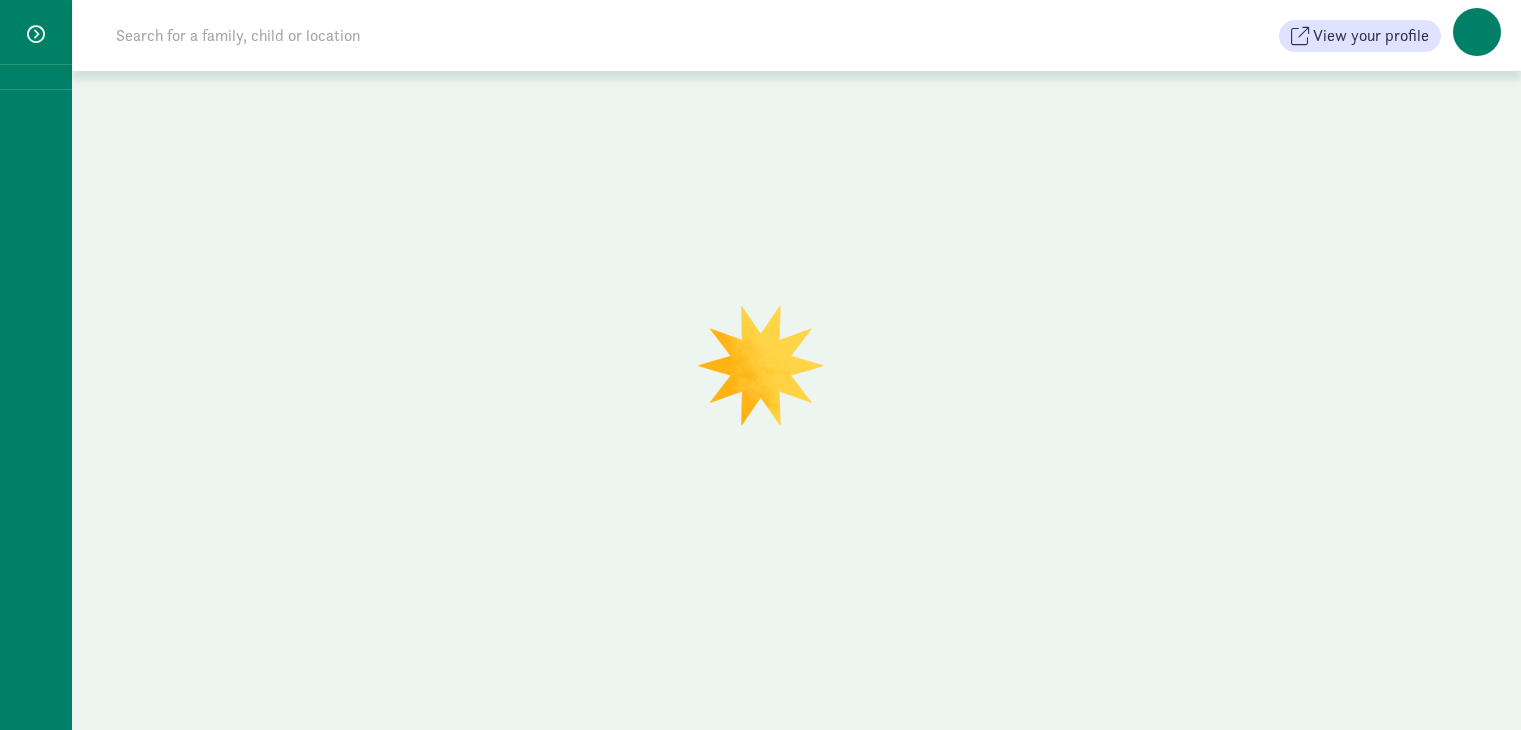 scroll, scrollTop: 0, scrollLeft: 0, axis: both 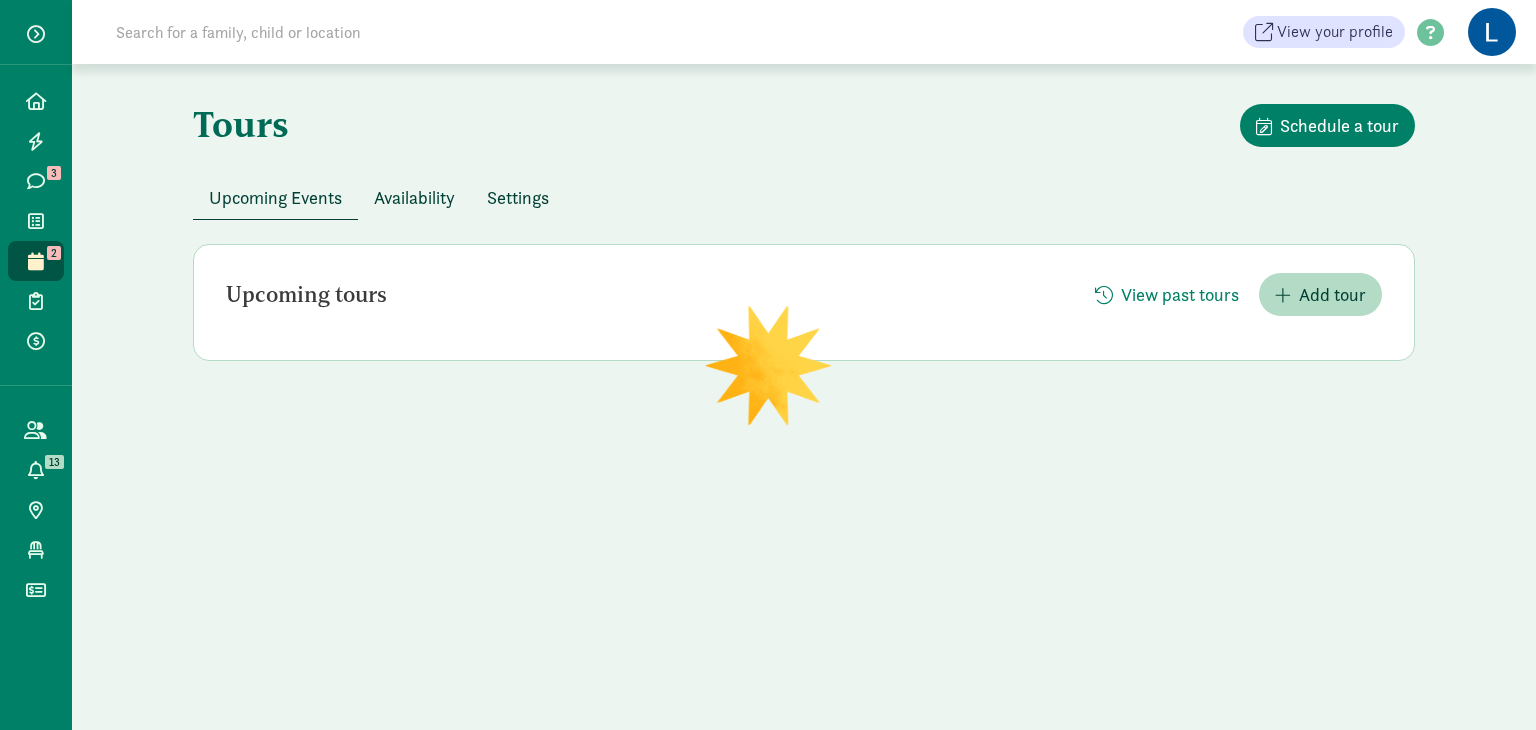 click on "Availability" at bounding box center [414, 197] 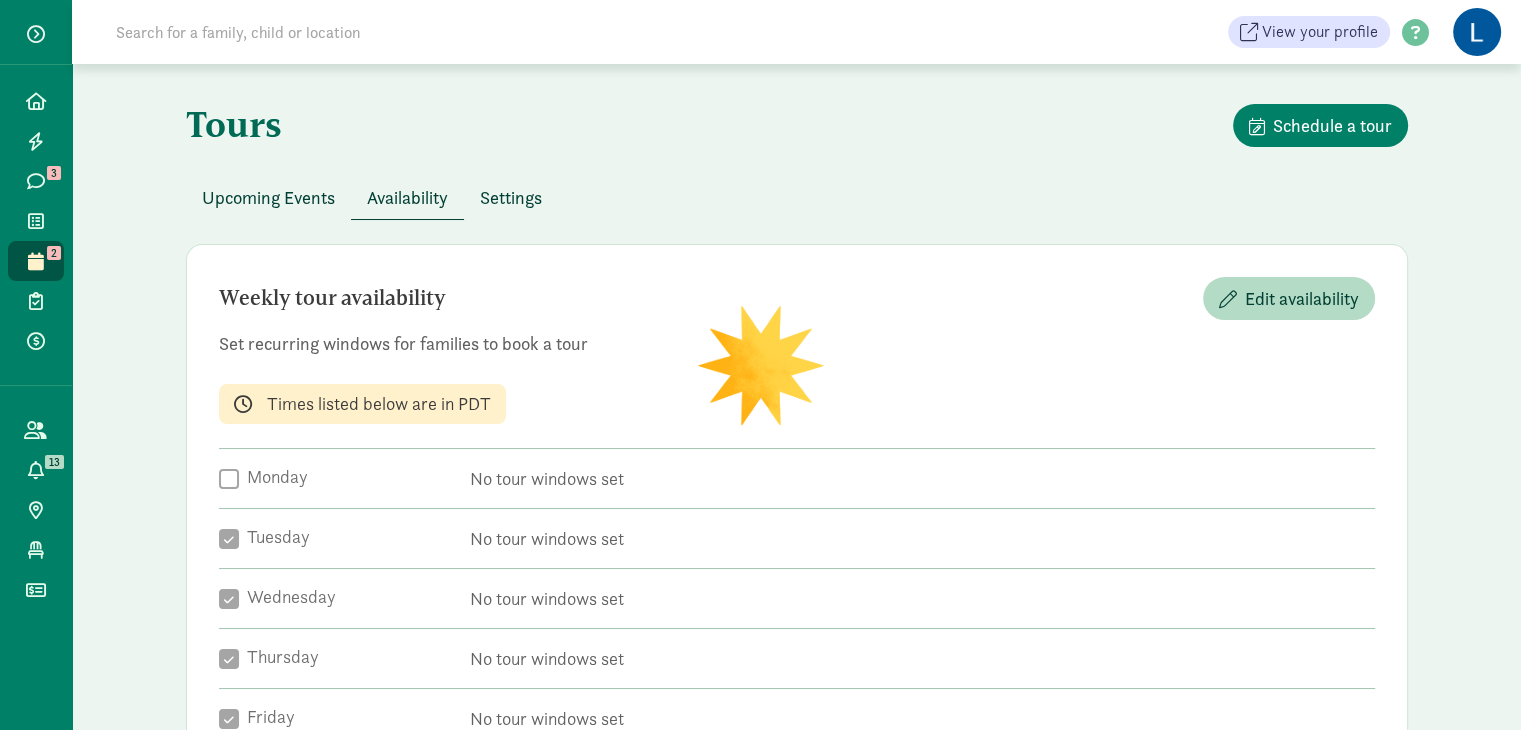 checkbox on "true" 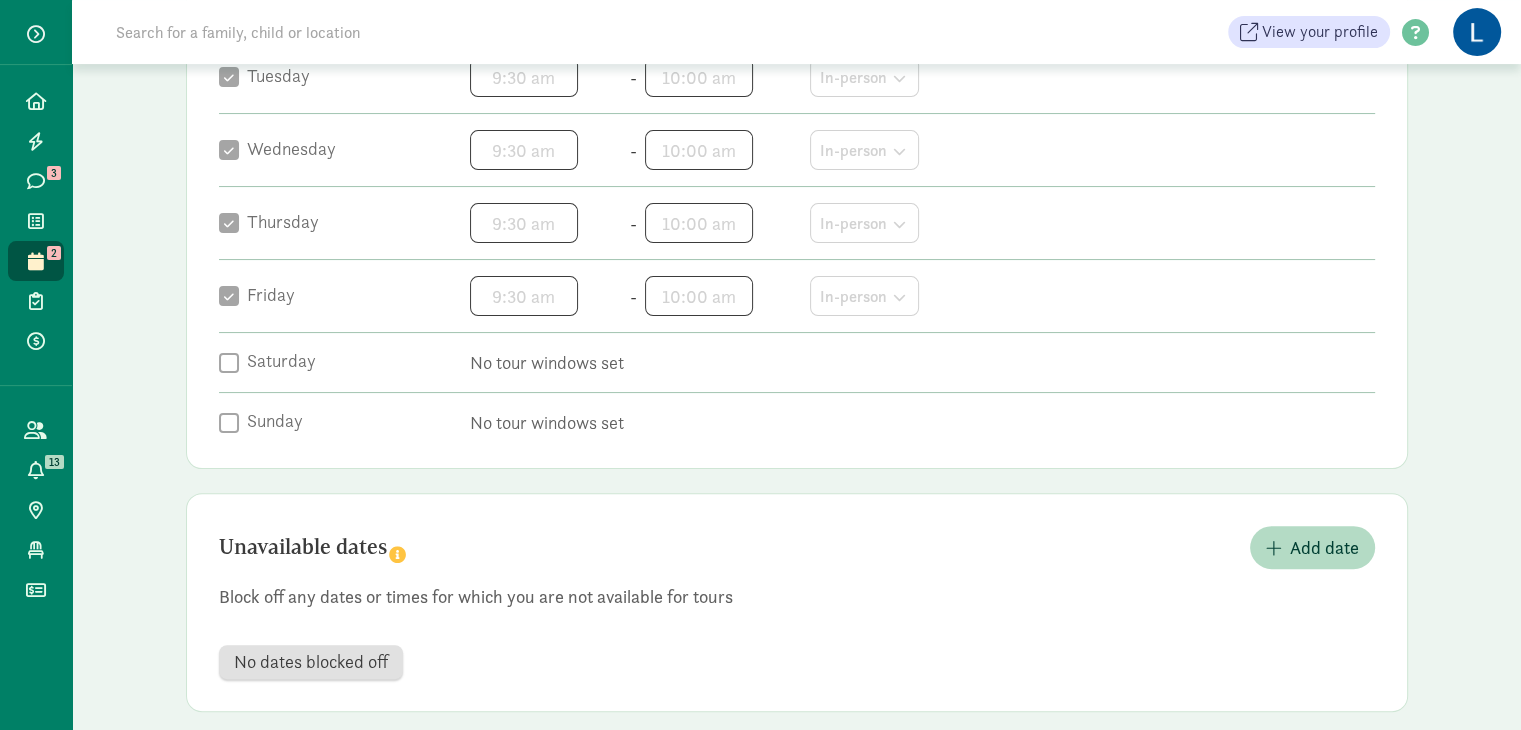 scroll, scrollTop: 488, scrollLeft: 0, axis: vertical 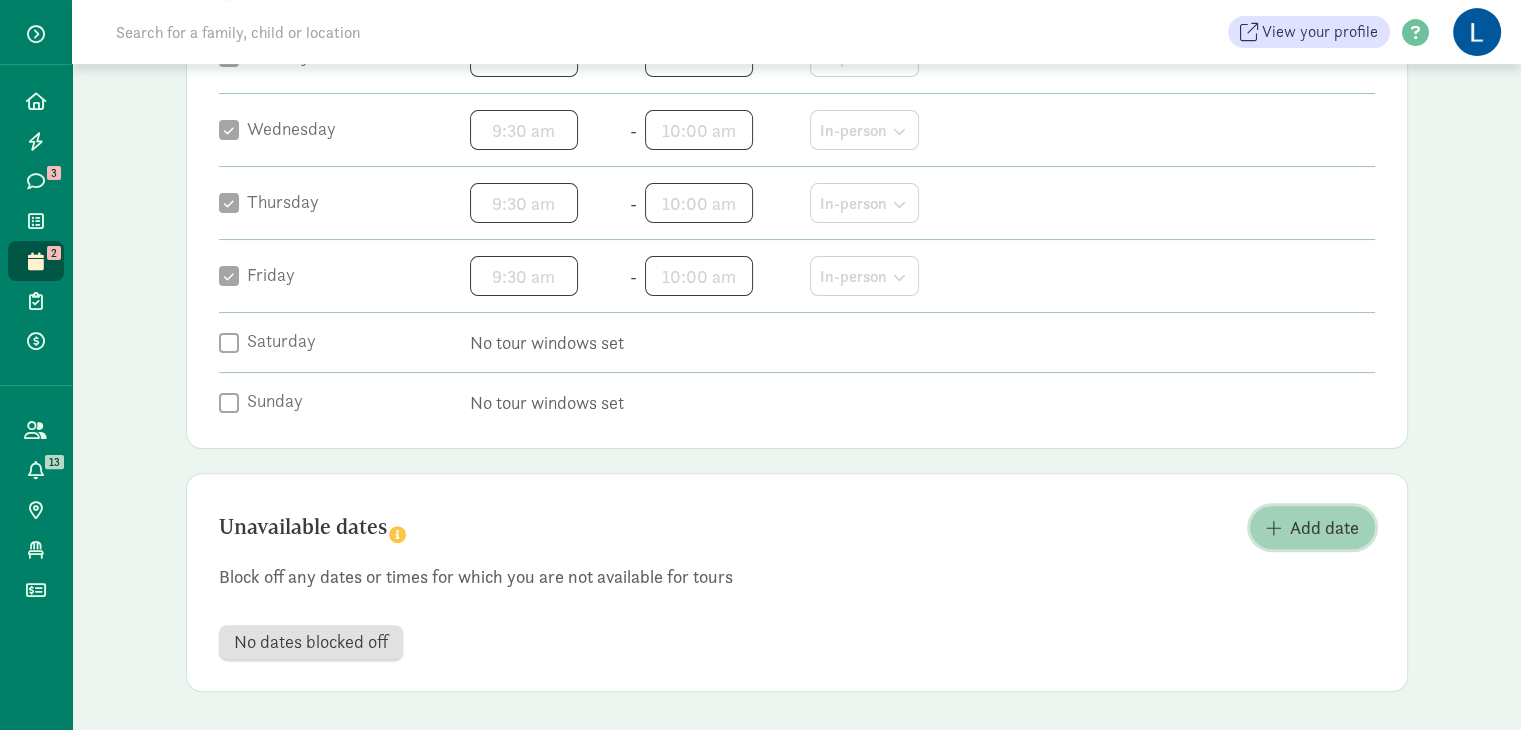 click on "Add date" at bounding box center [1324, 527] 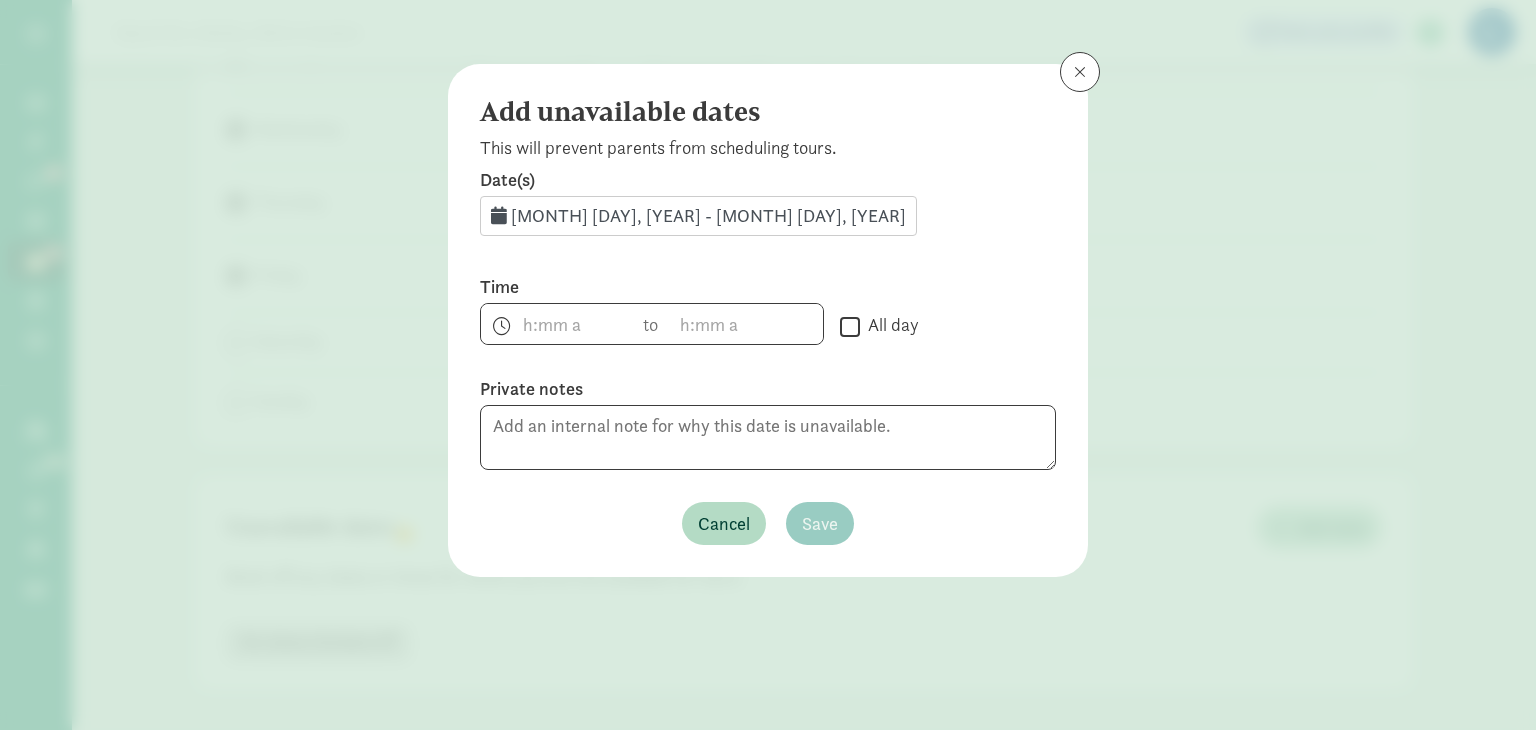 click on "[MONTH] [DAY], [YEAR] - [MONTH] [DAY], [YEAR]" 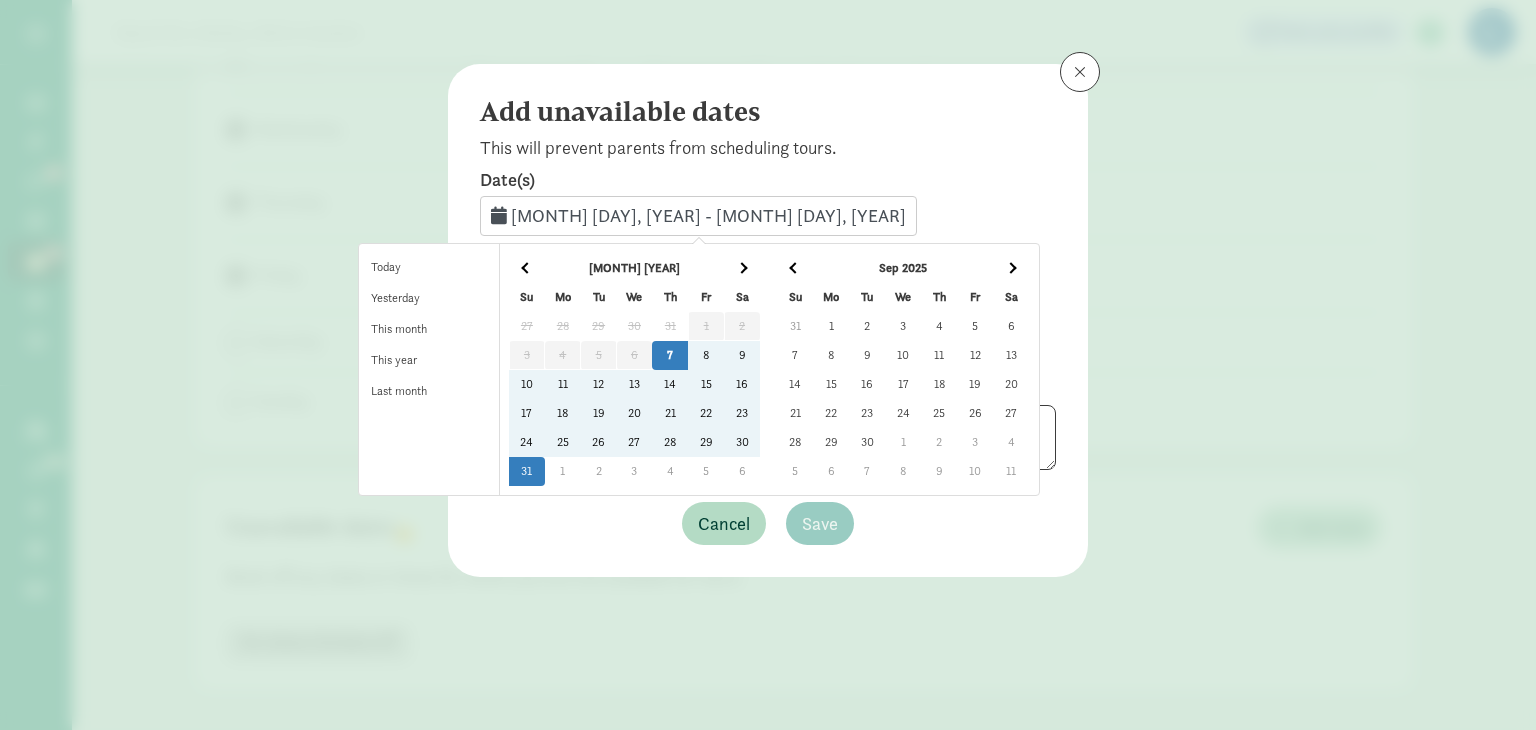 click on "25" 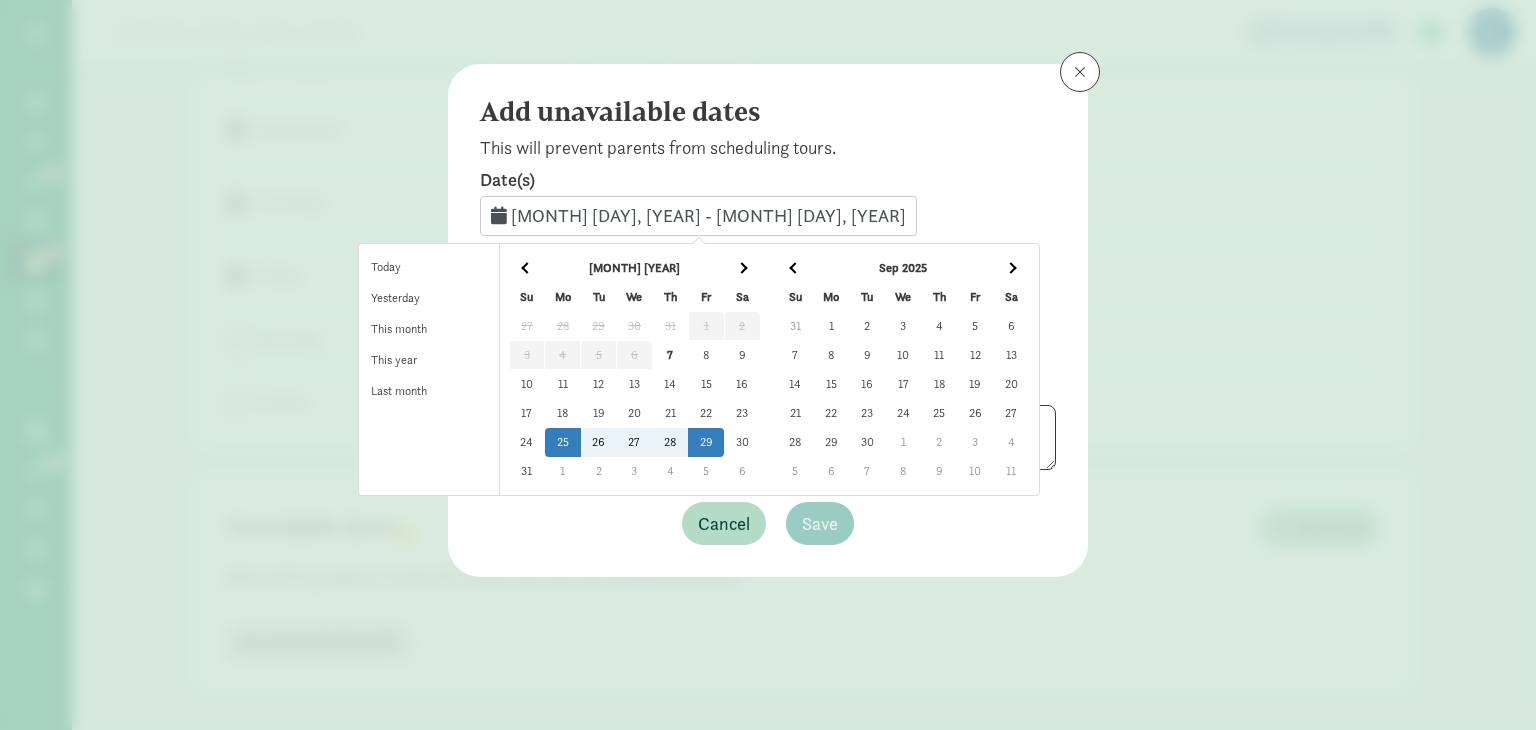 click on "29" 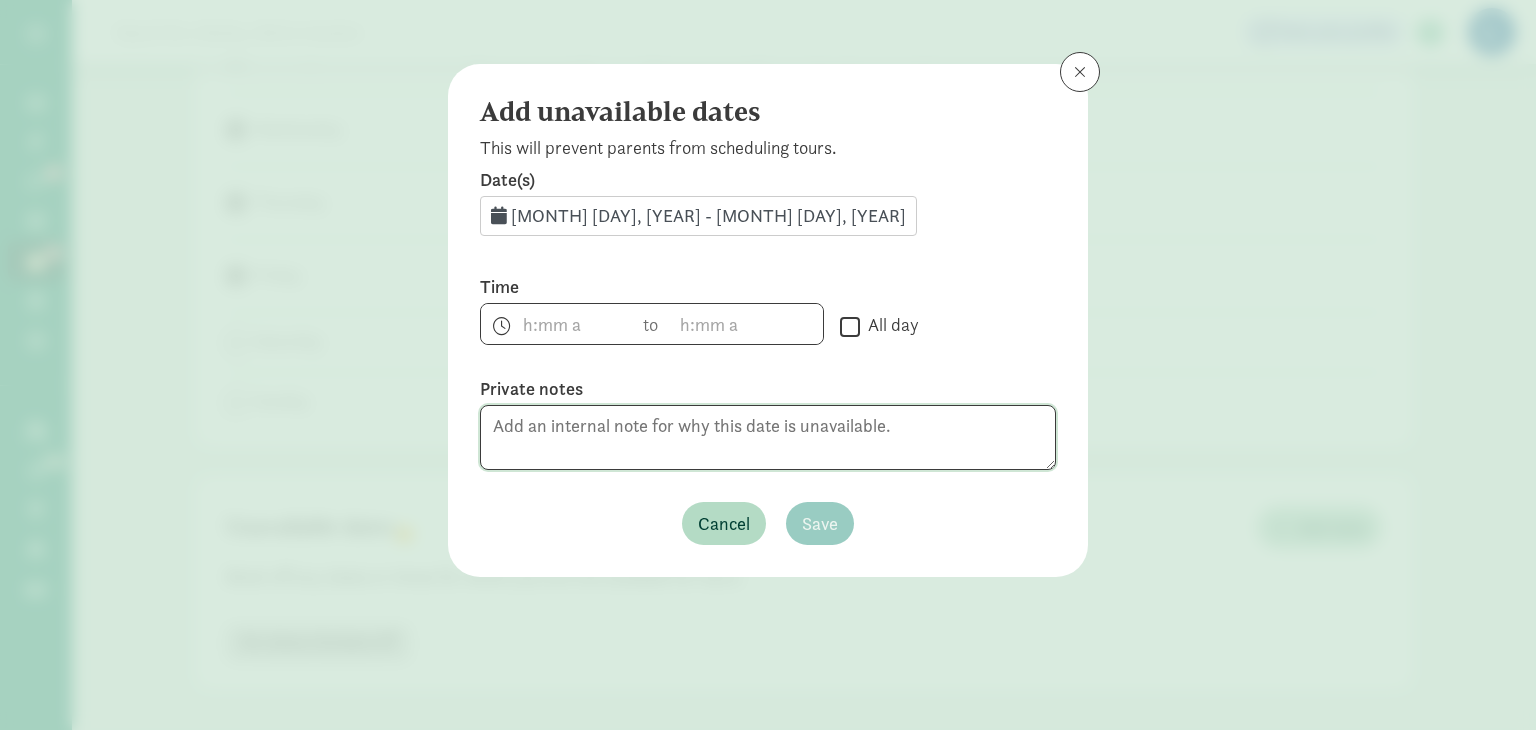 click at bounding box center [768, 437] 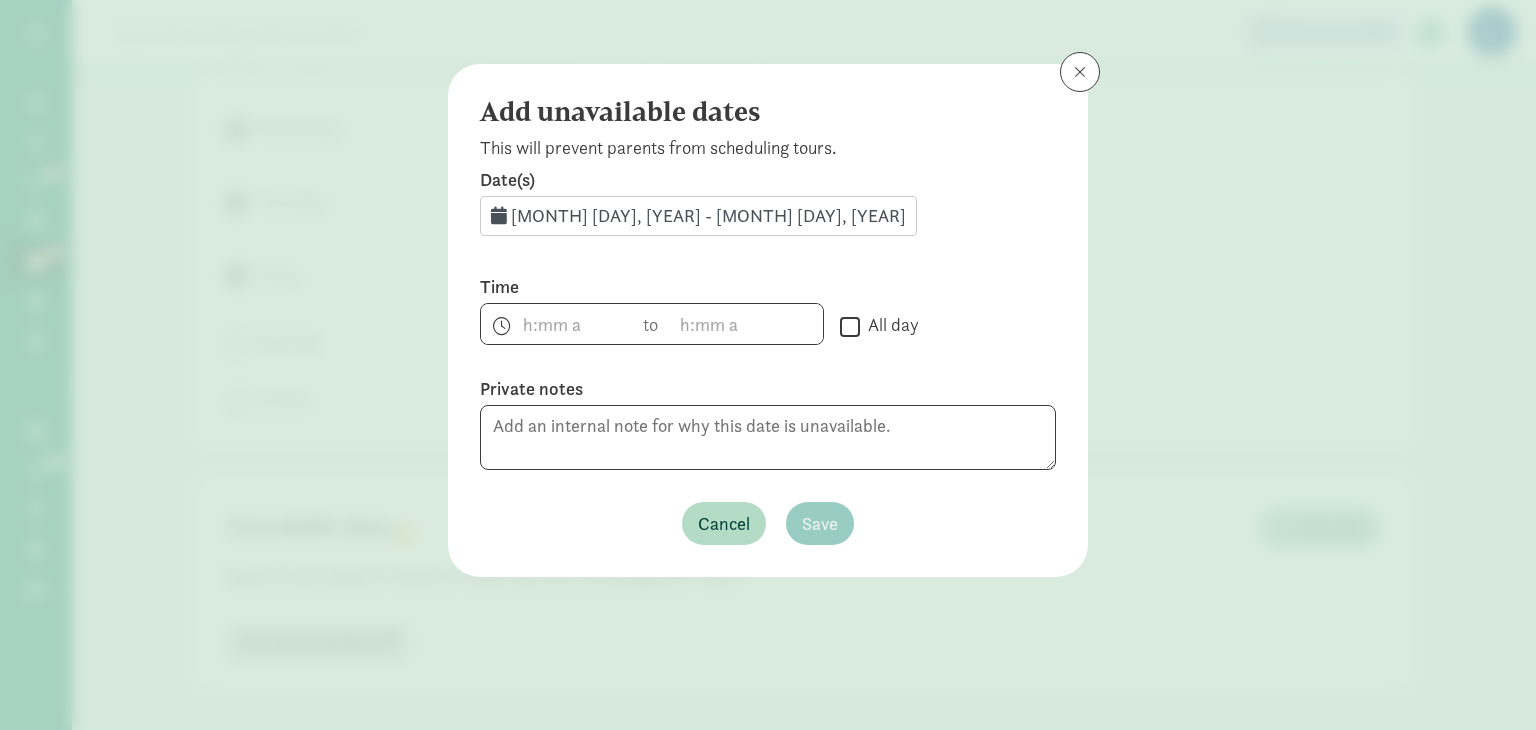click on "All day" at bounding box center (850, 326) 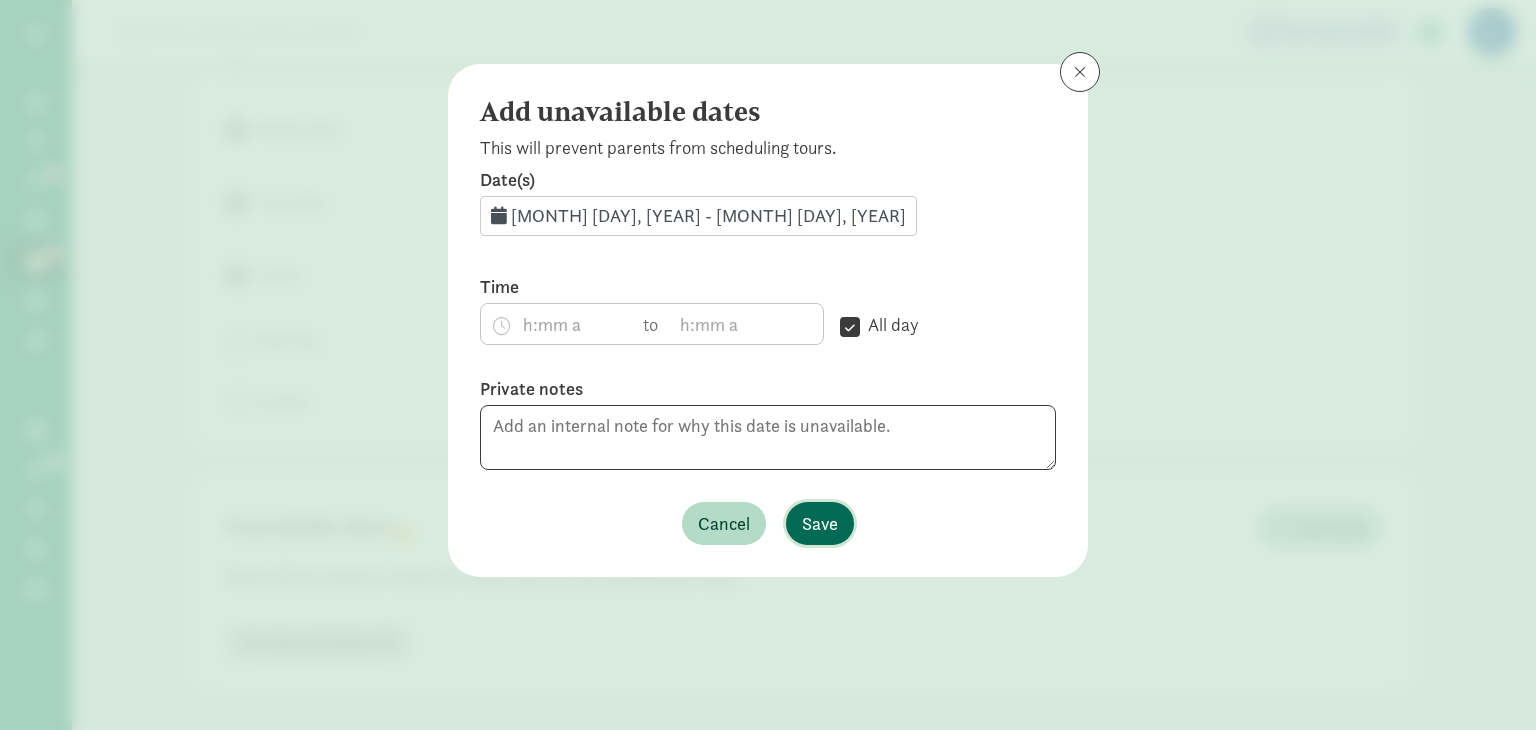 click on "Save" at bounding box center (820, 523) 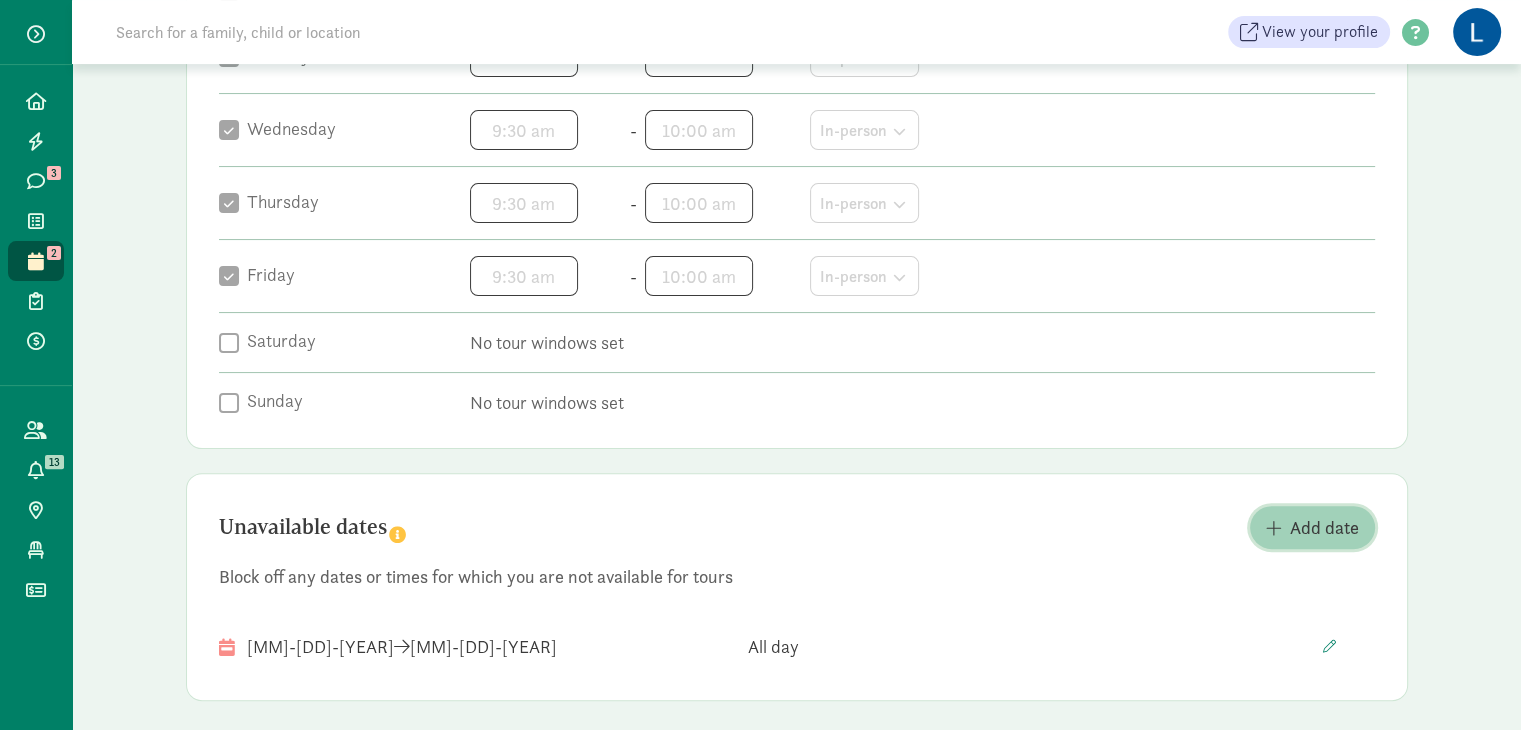 click on "Add date" at bounding box center (1312, 527) 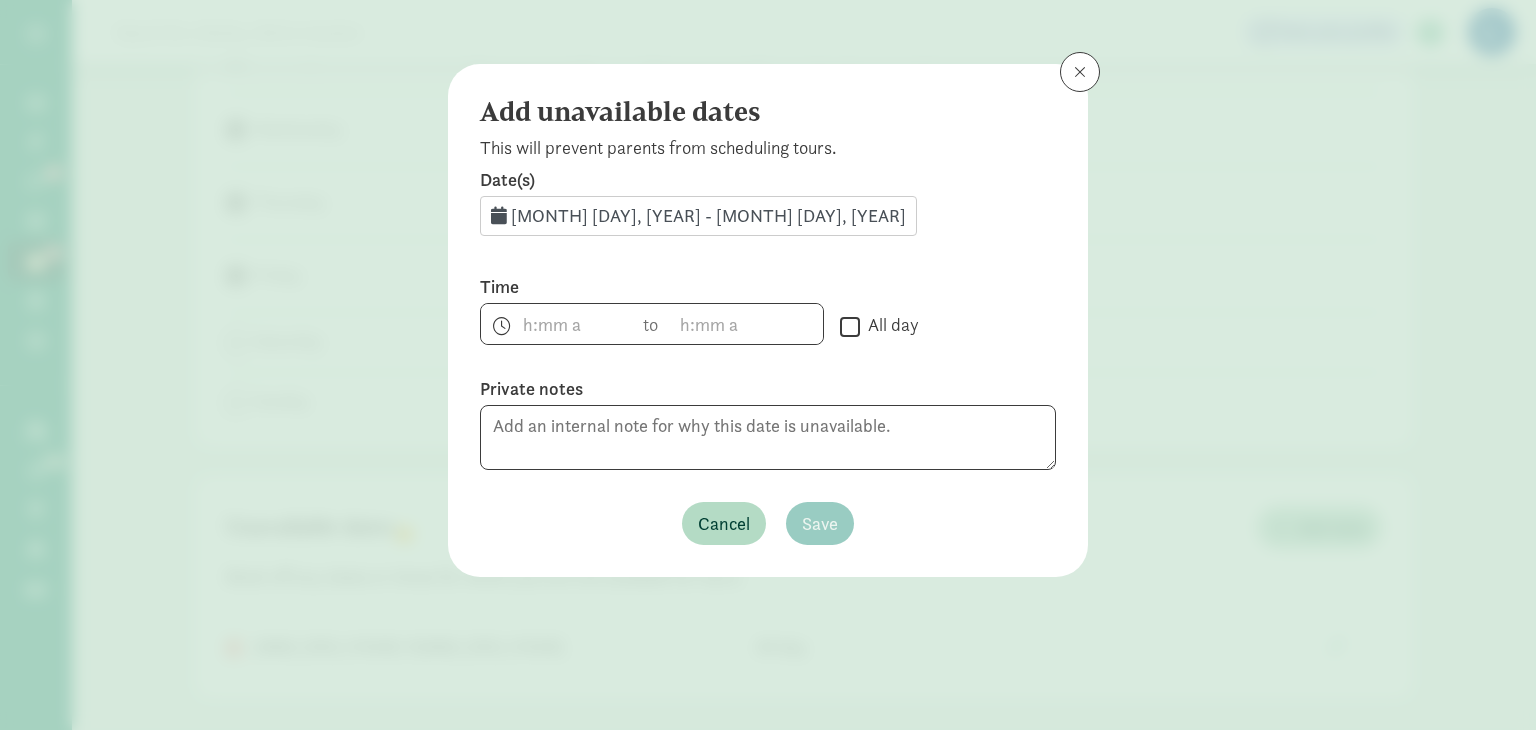 click on "[MONTH] [DAY], [YEAR] - [MONTH] [DAY], [YEAR]" 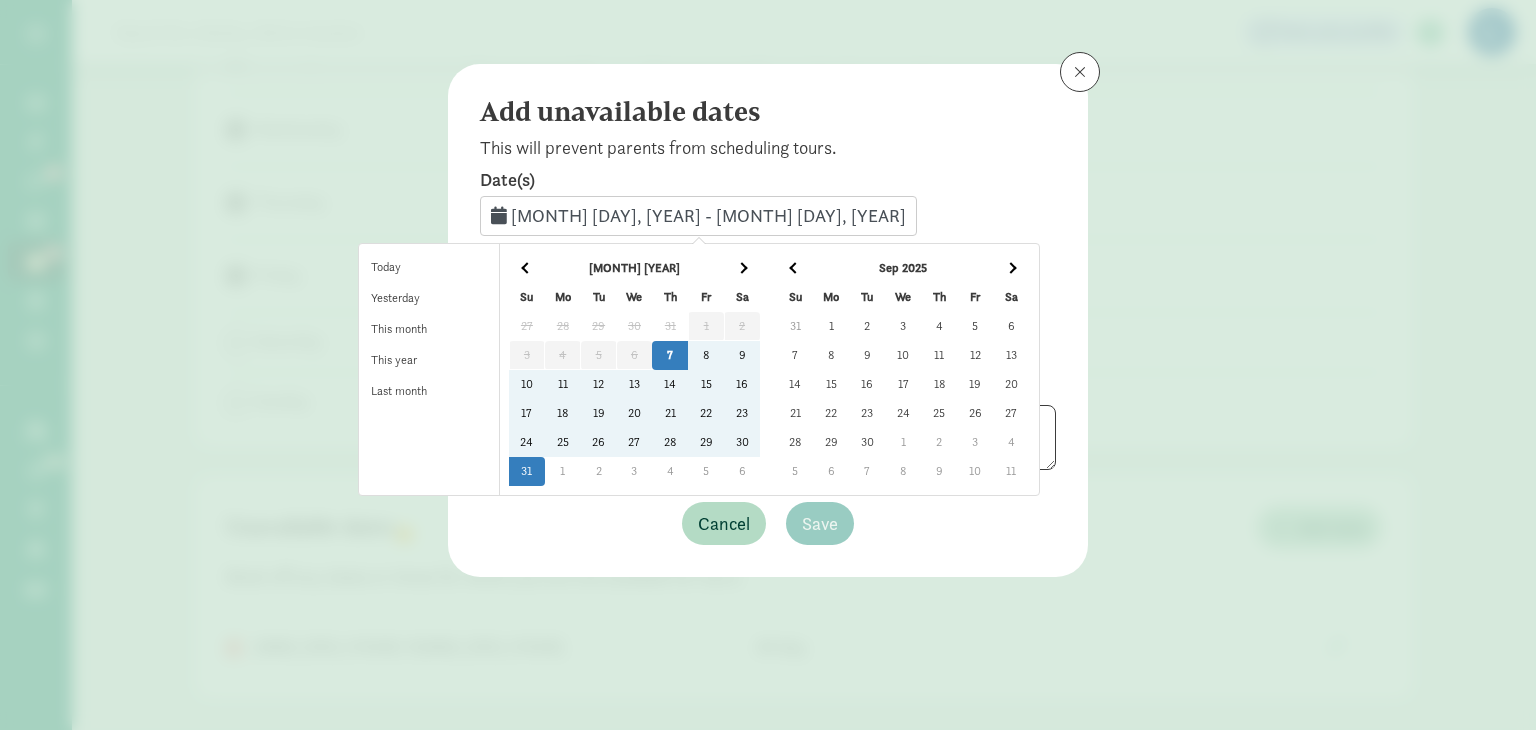 click on "1" 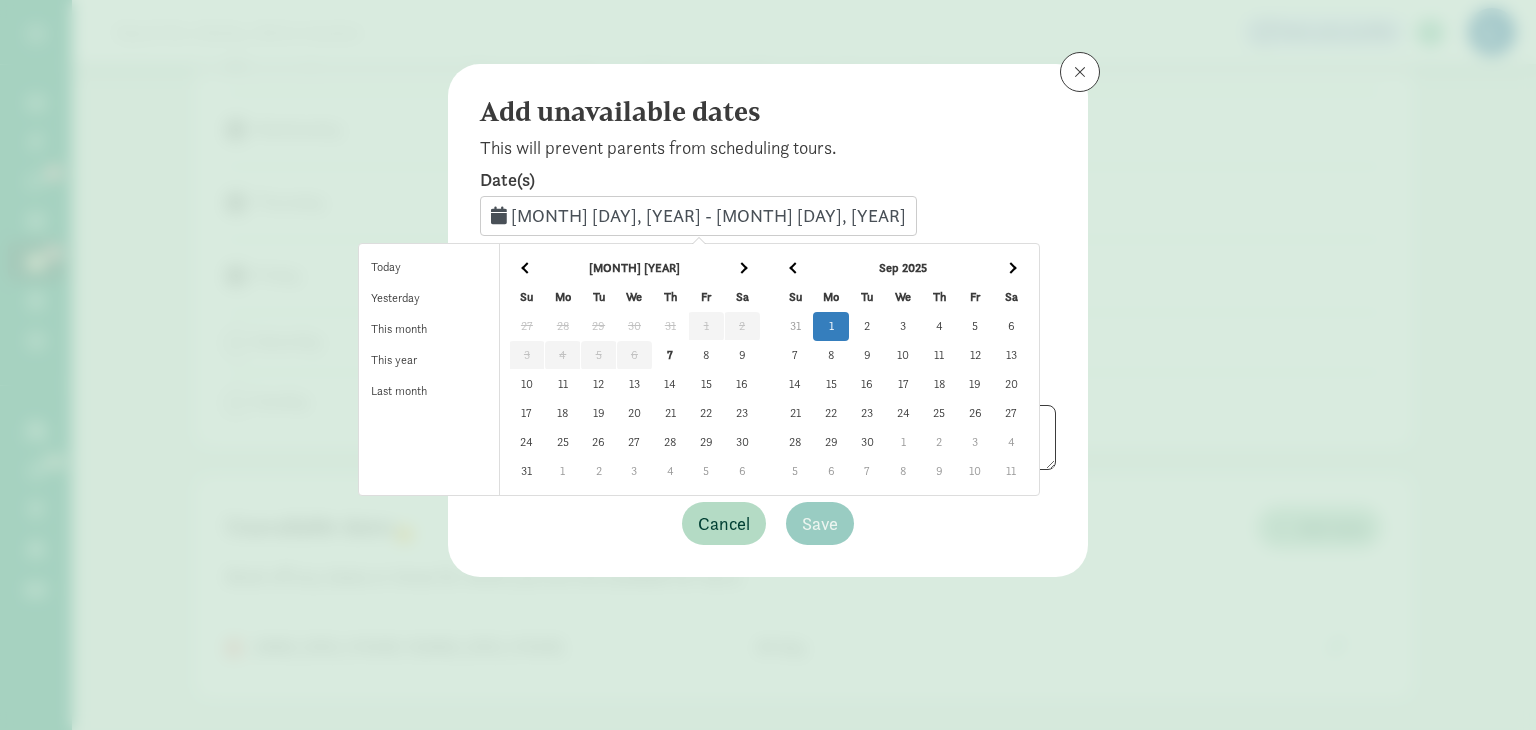 click on "1" 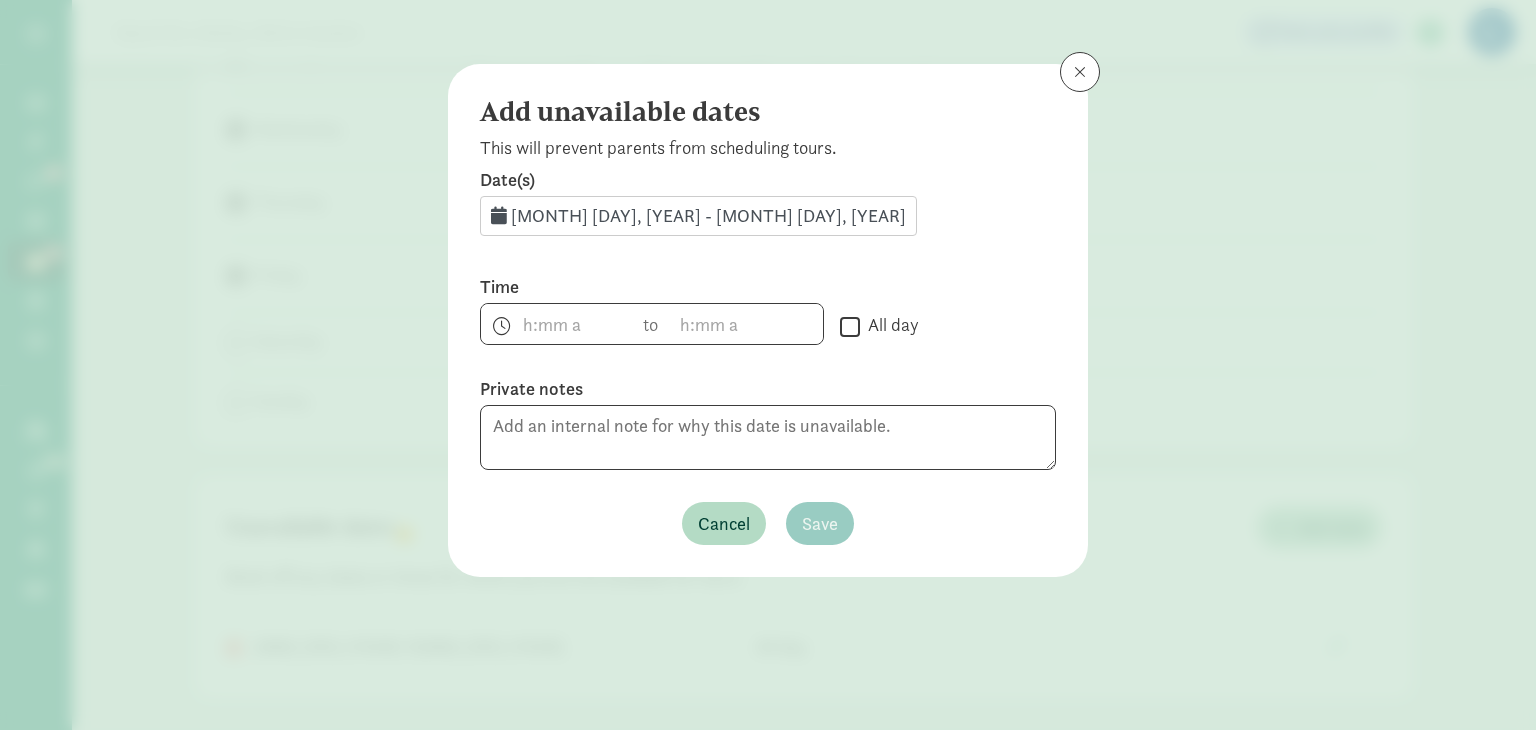 click on "[MONTH] [DAY], [YEAR] - [MONTH] [DAY], [YEAR]" 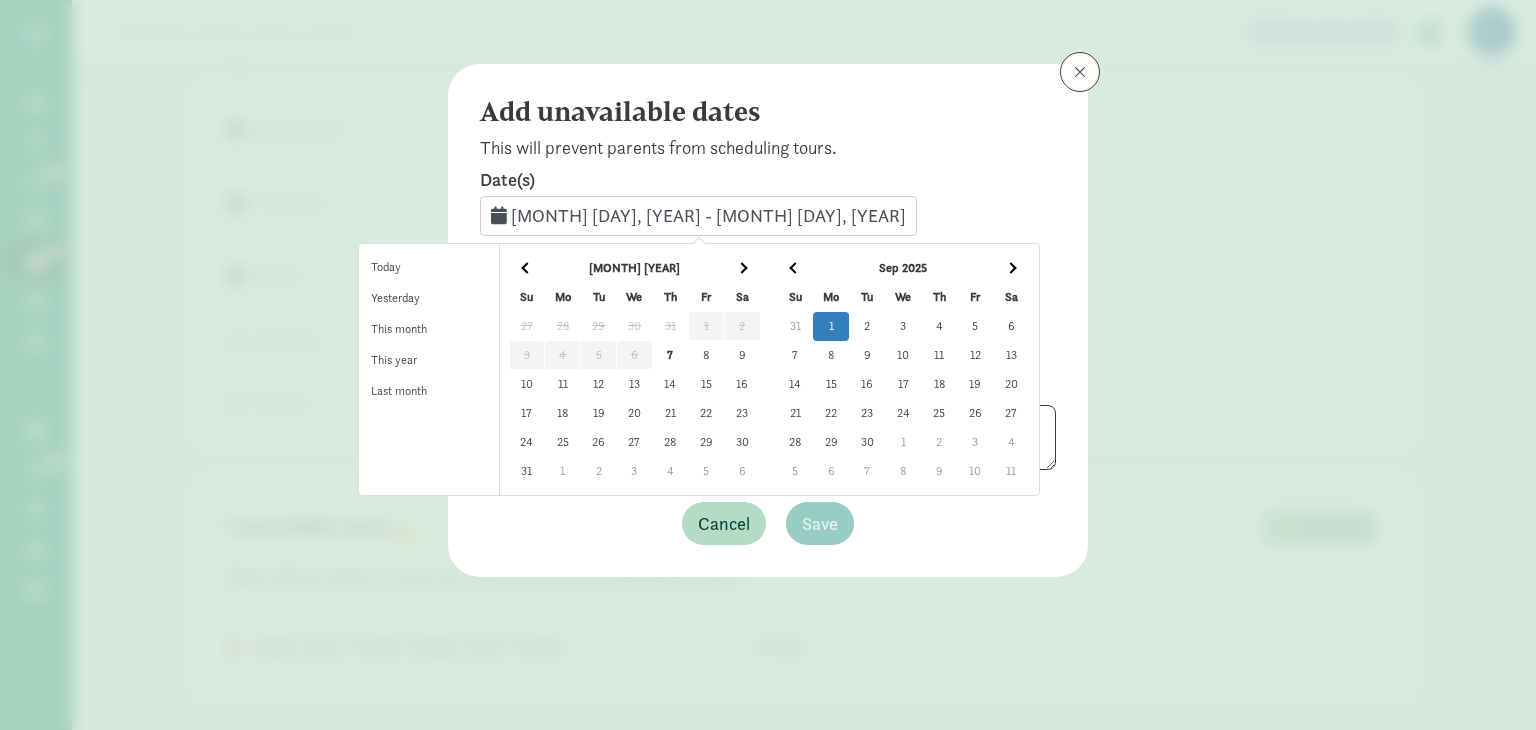 drag, startPoint x: 740, startPoint y: 325, endPoint x: 788, endPoint y: 325, distance: 48 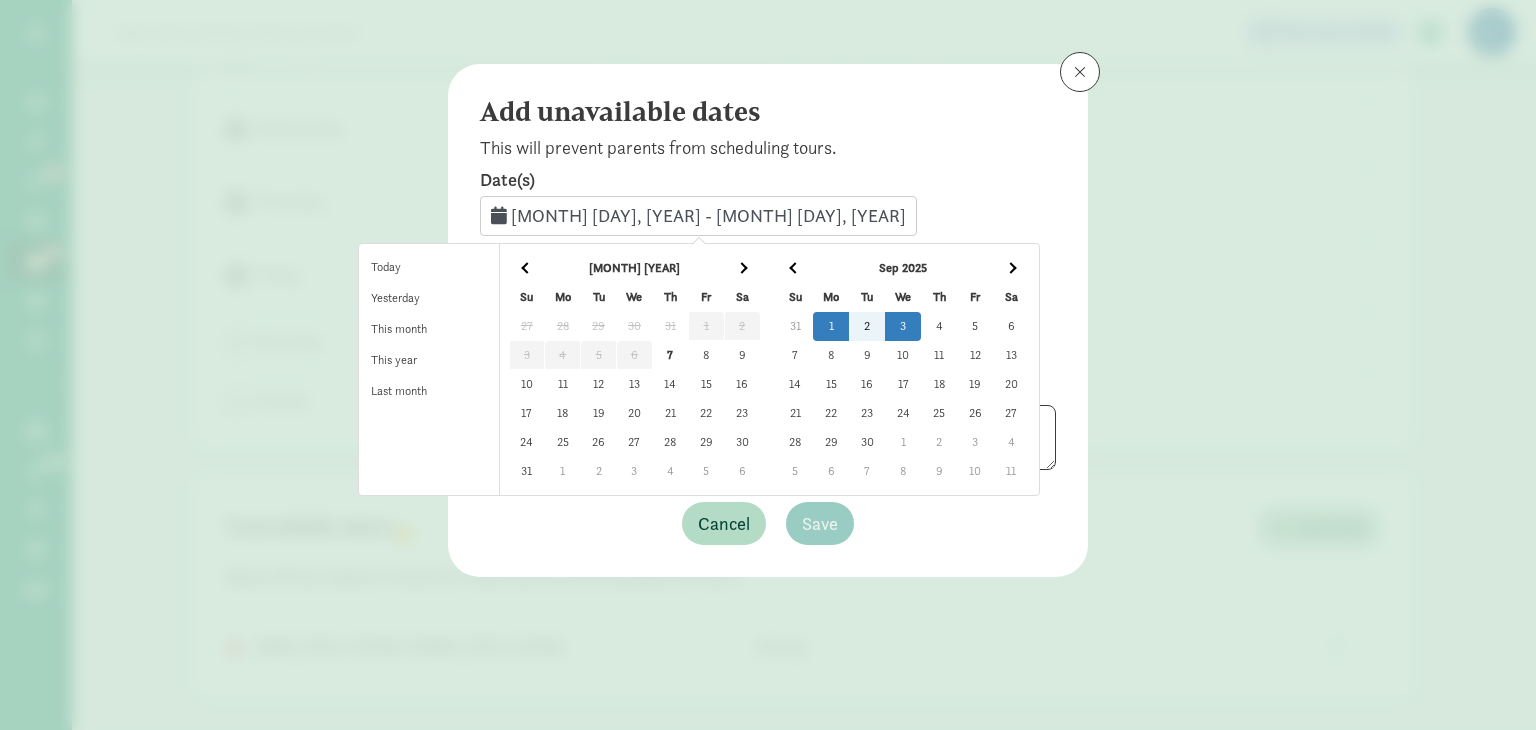 click on "1" 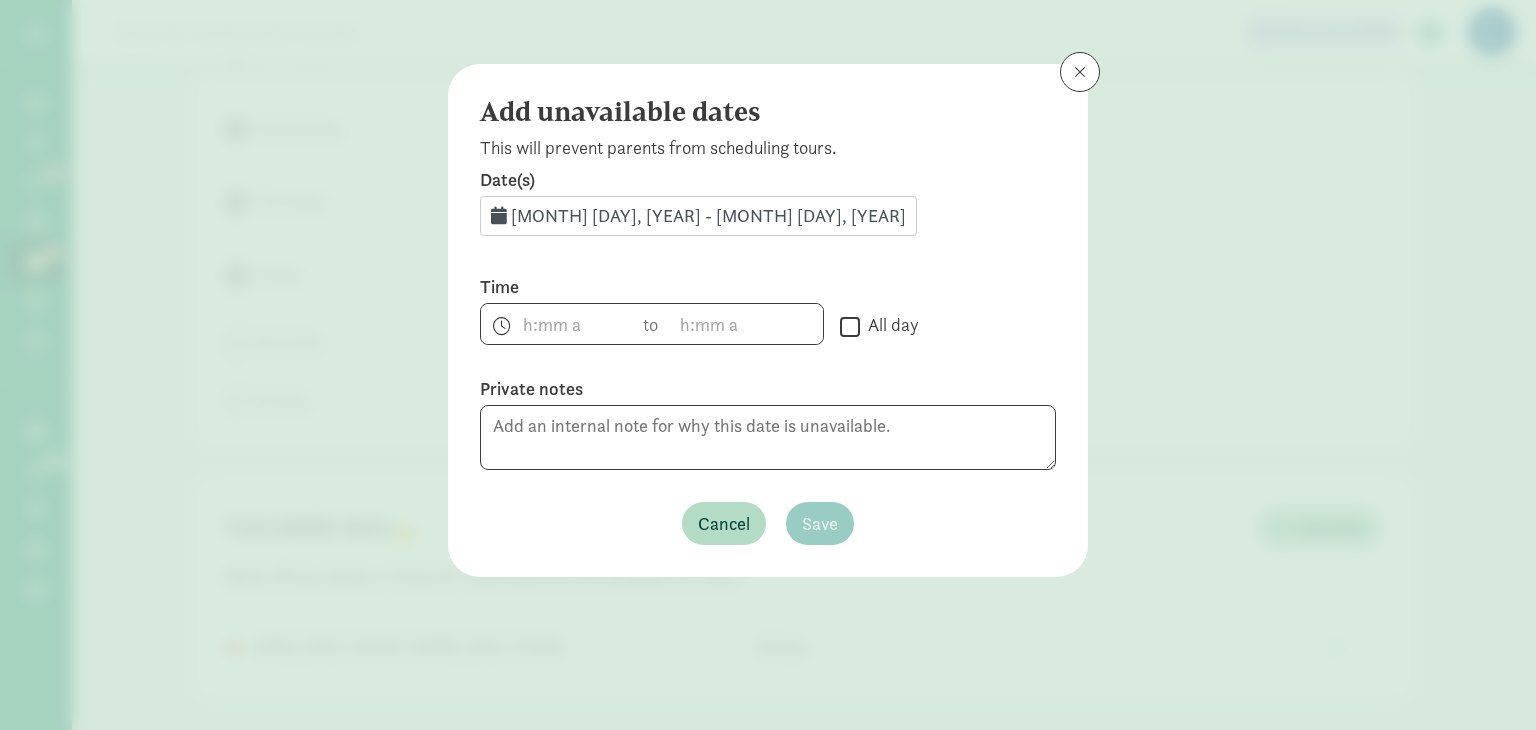 click on "All day" at bounding box center [850, 326] 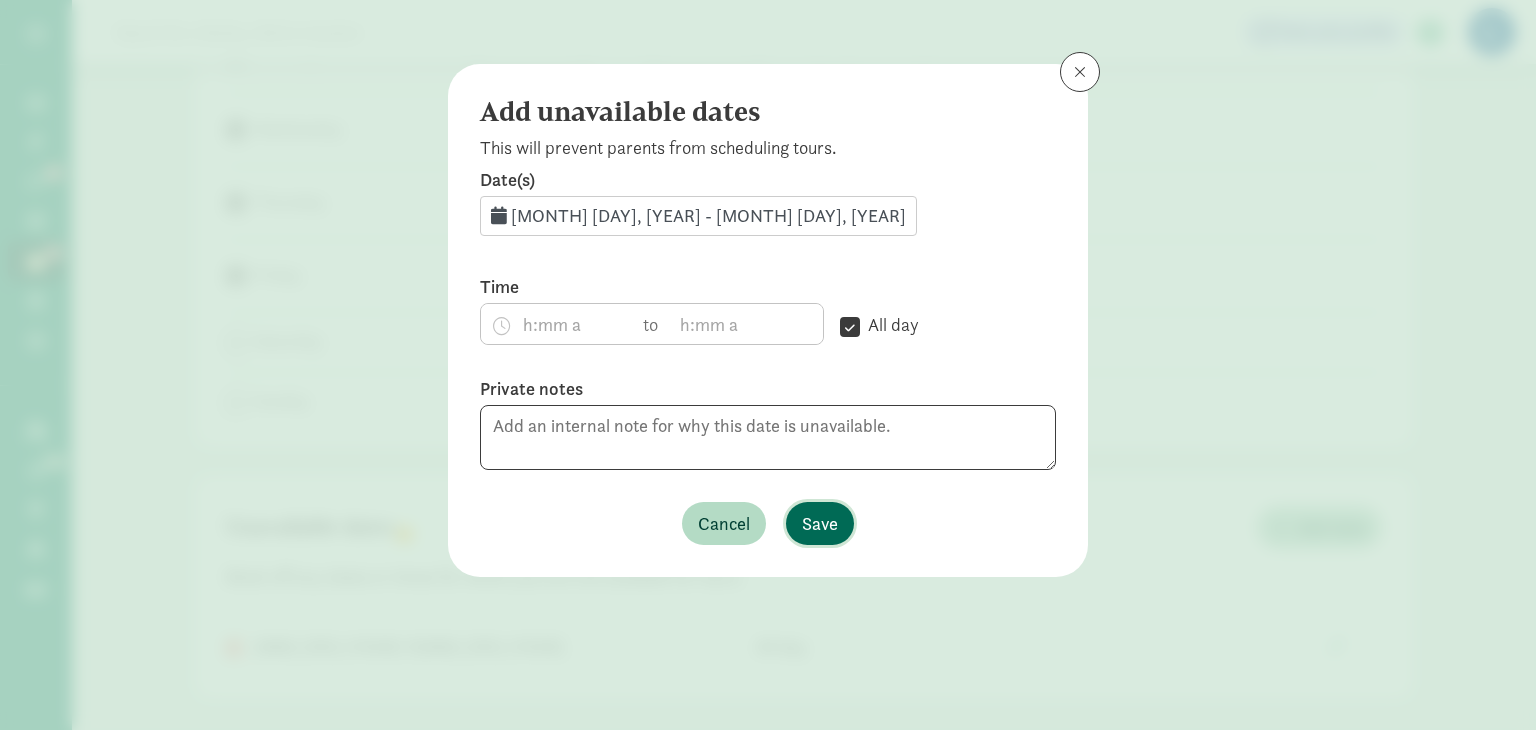 click on "Save" at bounding box center [820, 523] 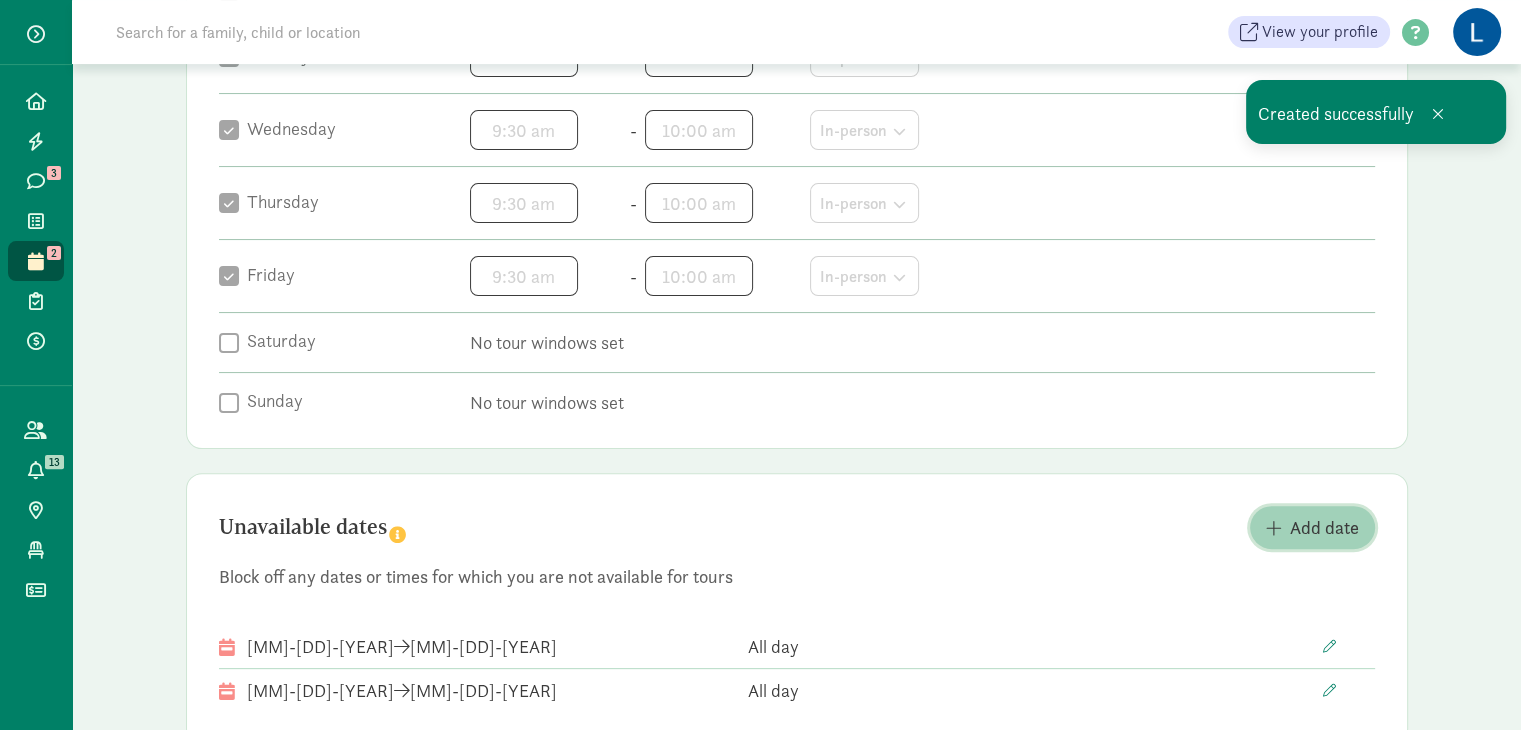 click on "Add date" at bounding box center [1324, 527] 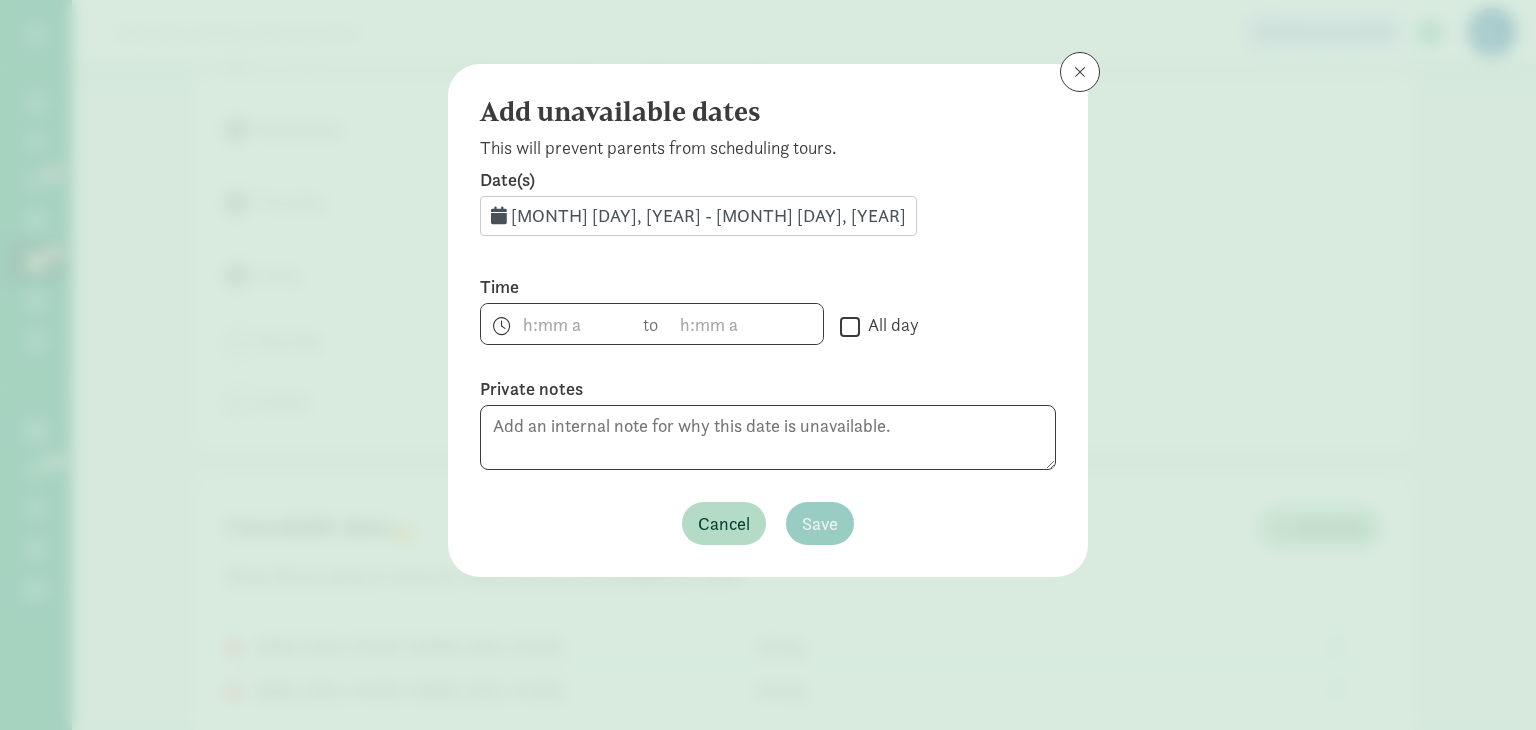 click on "[MONTH] [DAY], [YEAR] - [MONTH] [DAY], [YEAR]" 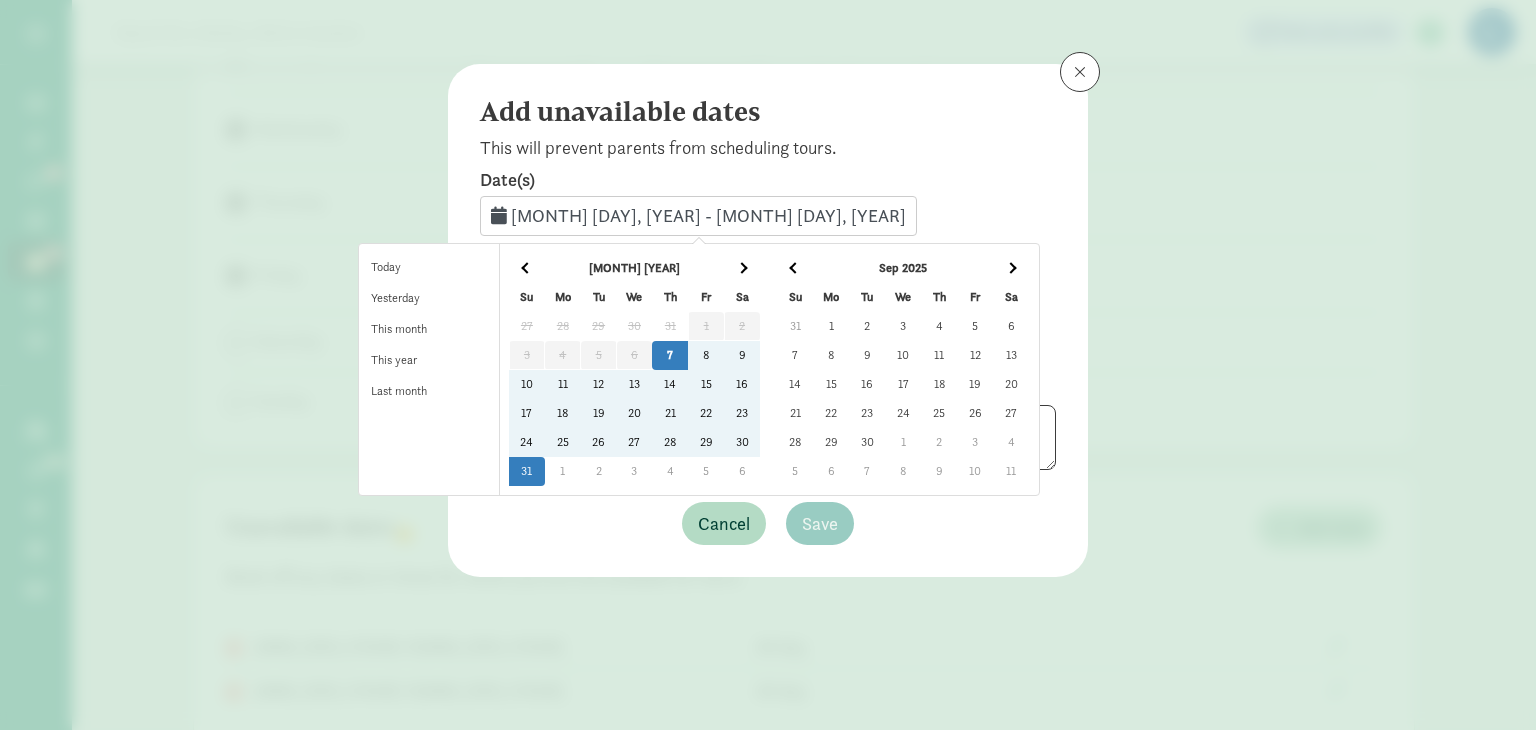 click at bounding box center (1011, 268) 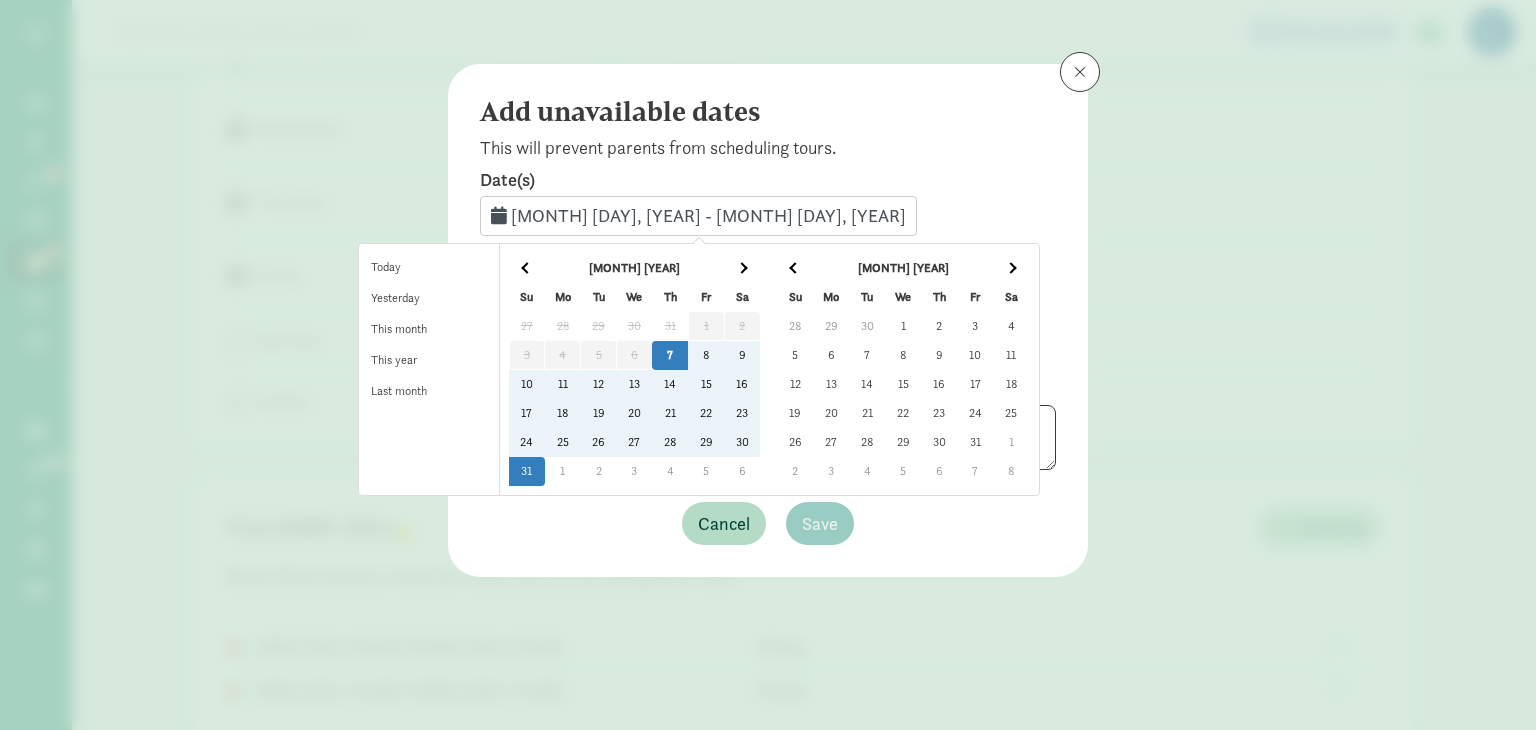 click on "9" 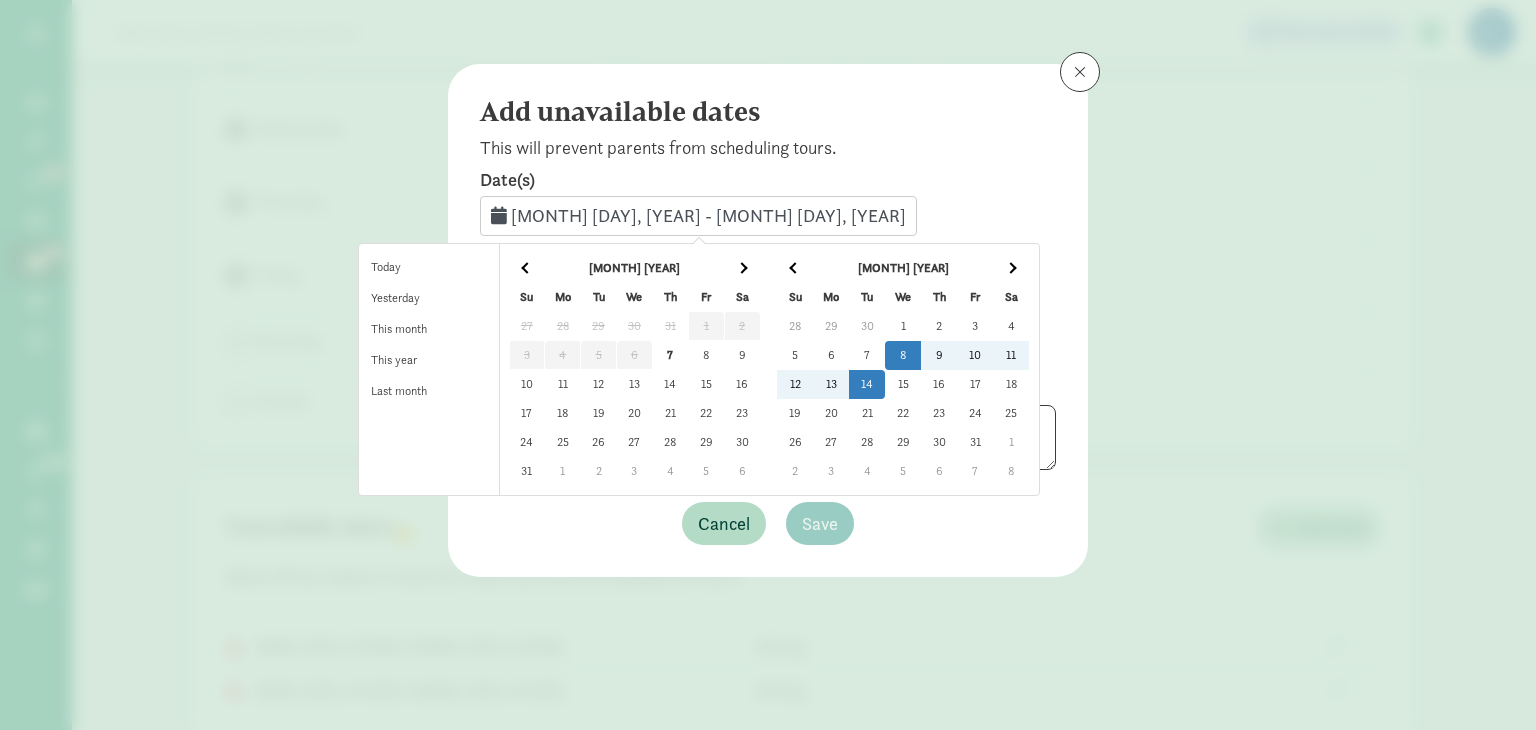 click on "14" 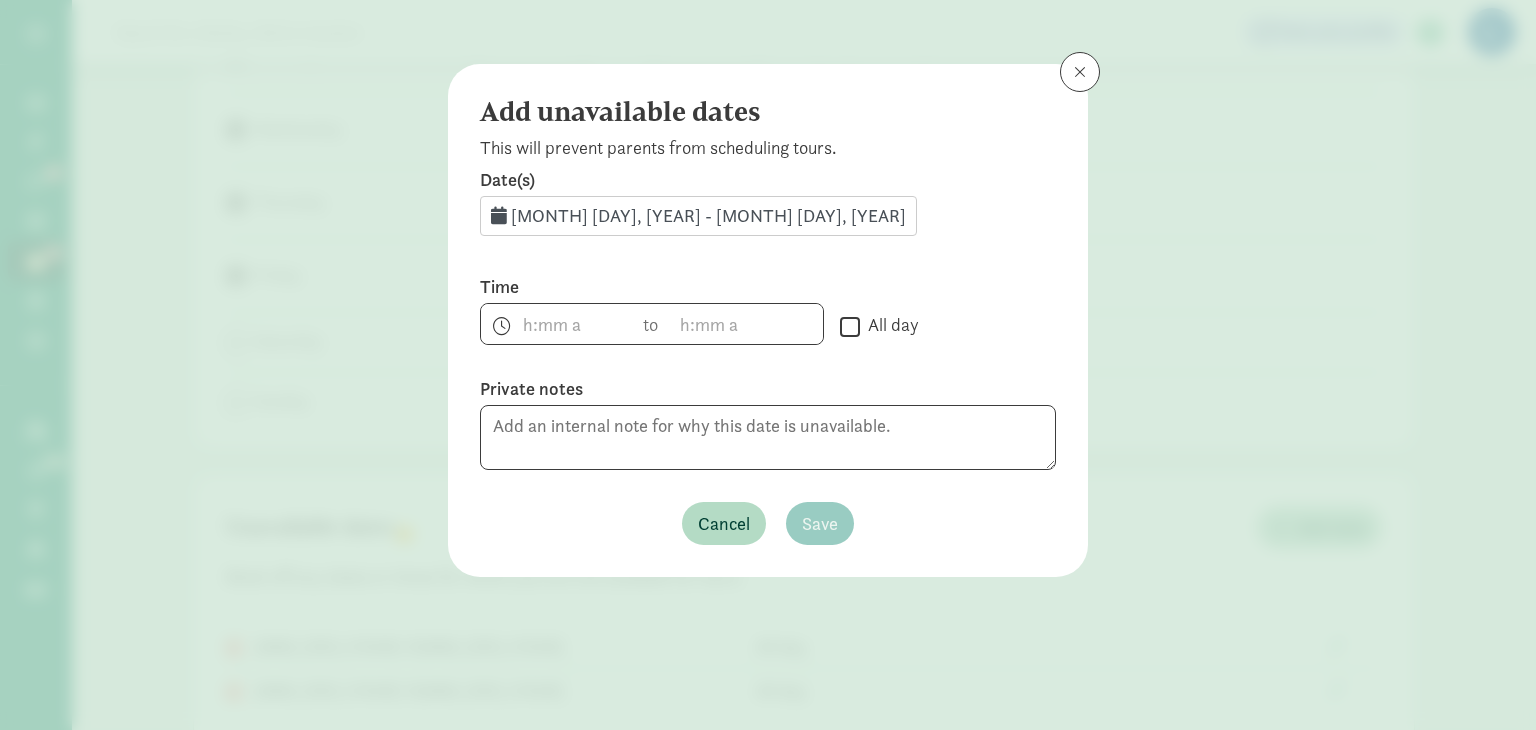 click on "All day" at bounding box center (850, 326) 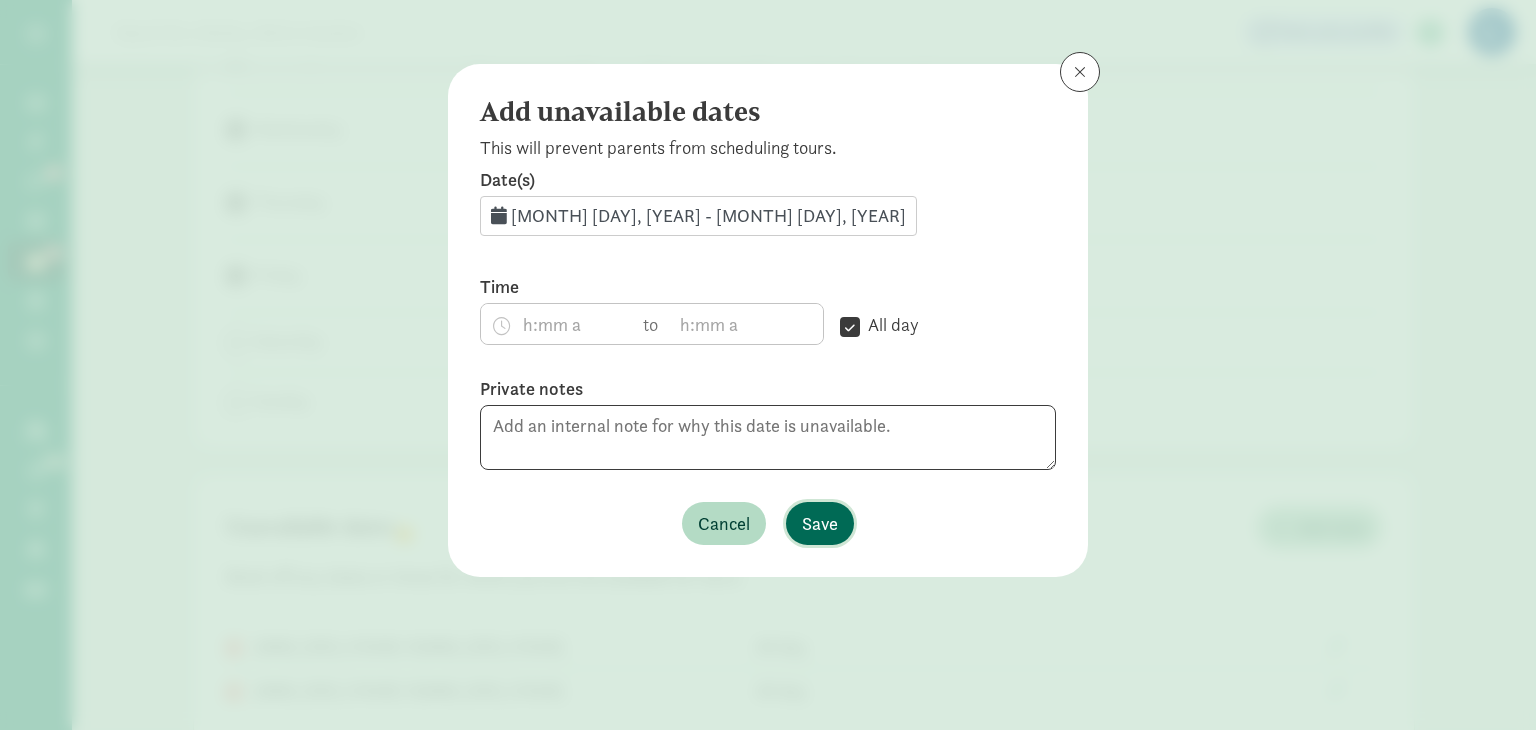click on "Save" at bounding box center [820, 523] 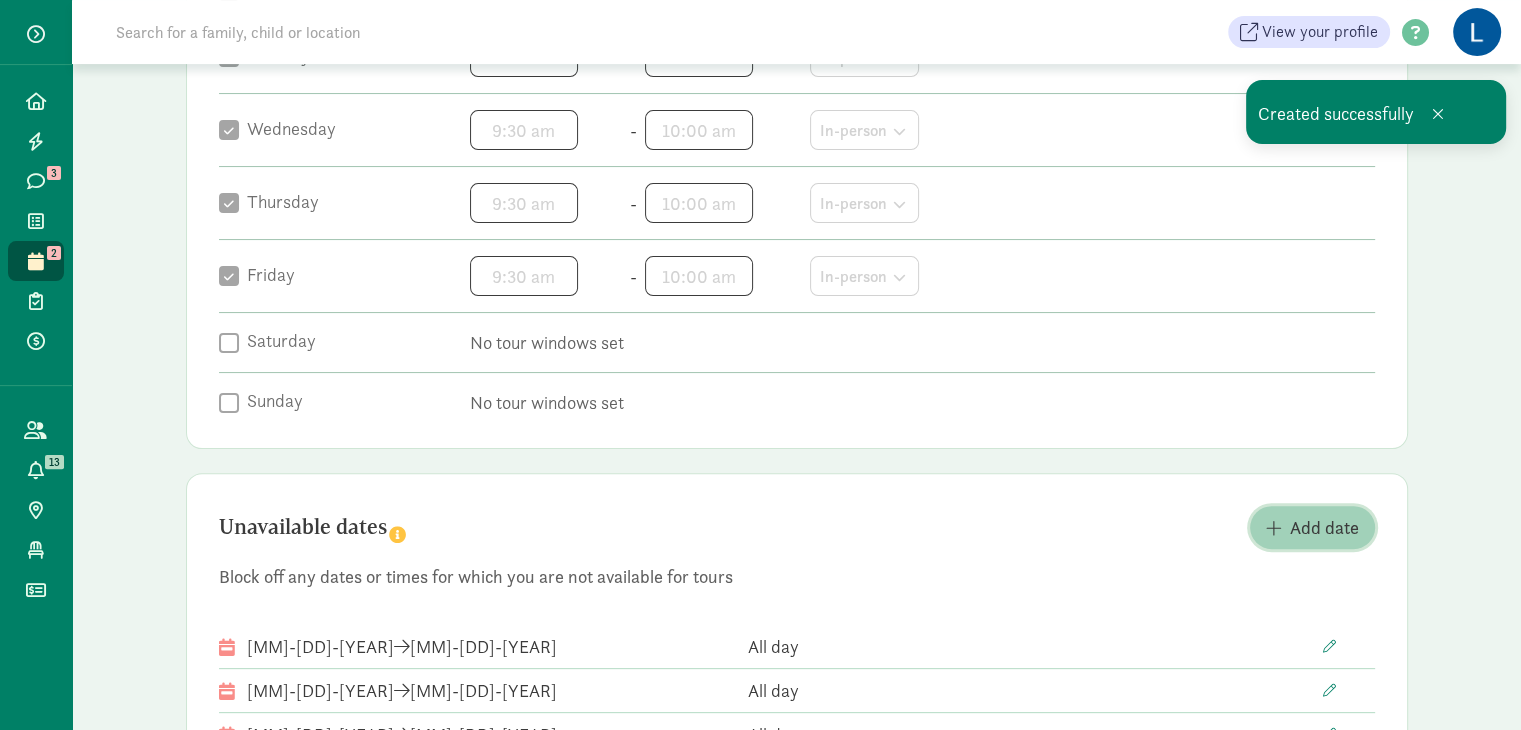 click on "Add date" at bounding box center (1324, 527) 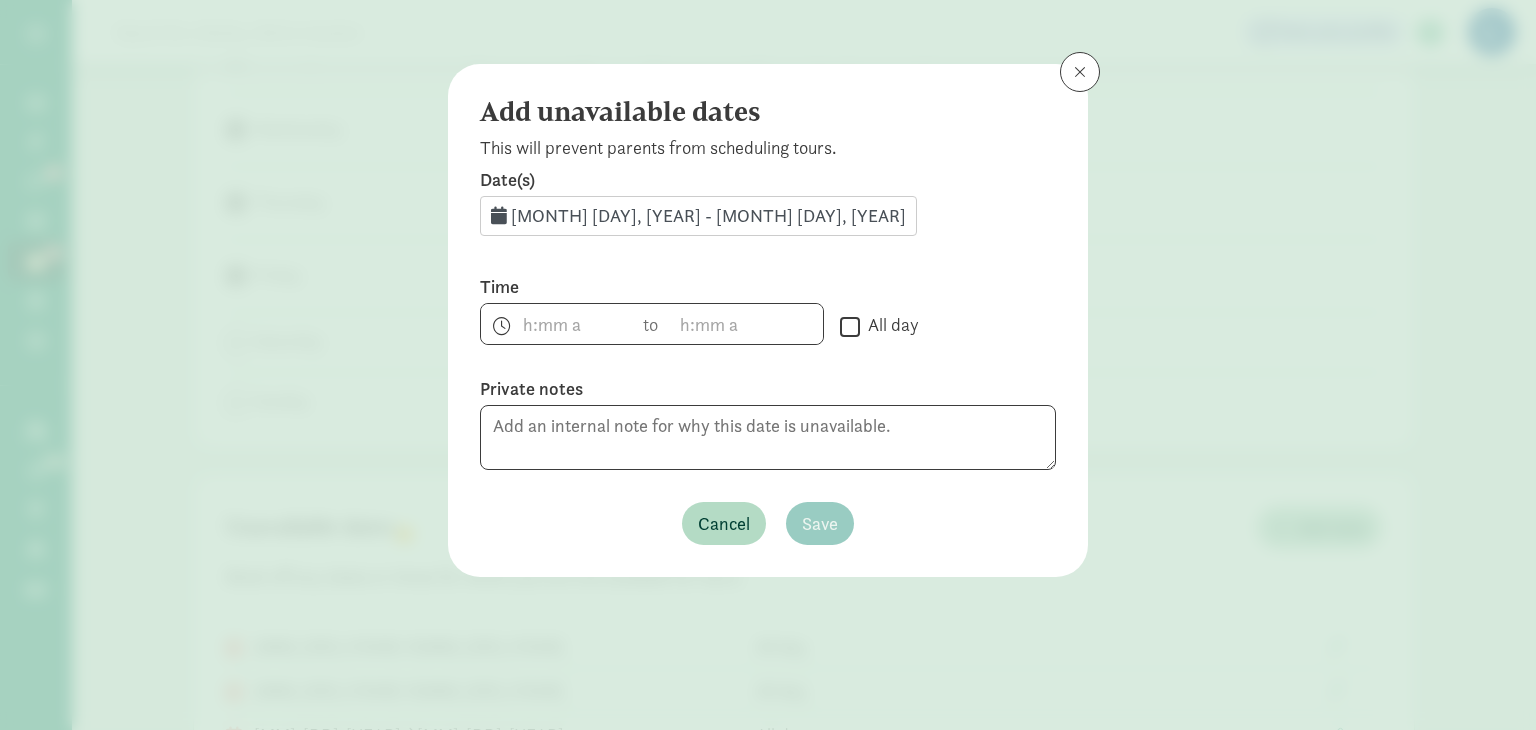 click on "[MONTH] [DAY], [YEAR] - [MONTH] [DAY], [YEAR]" 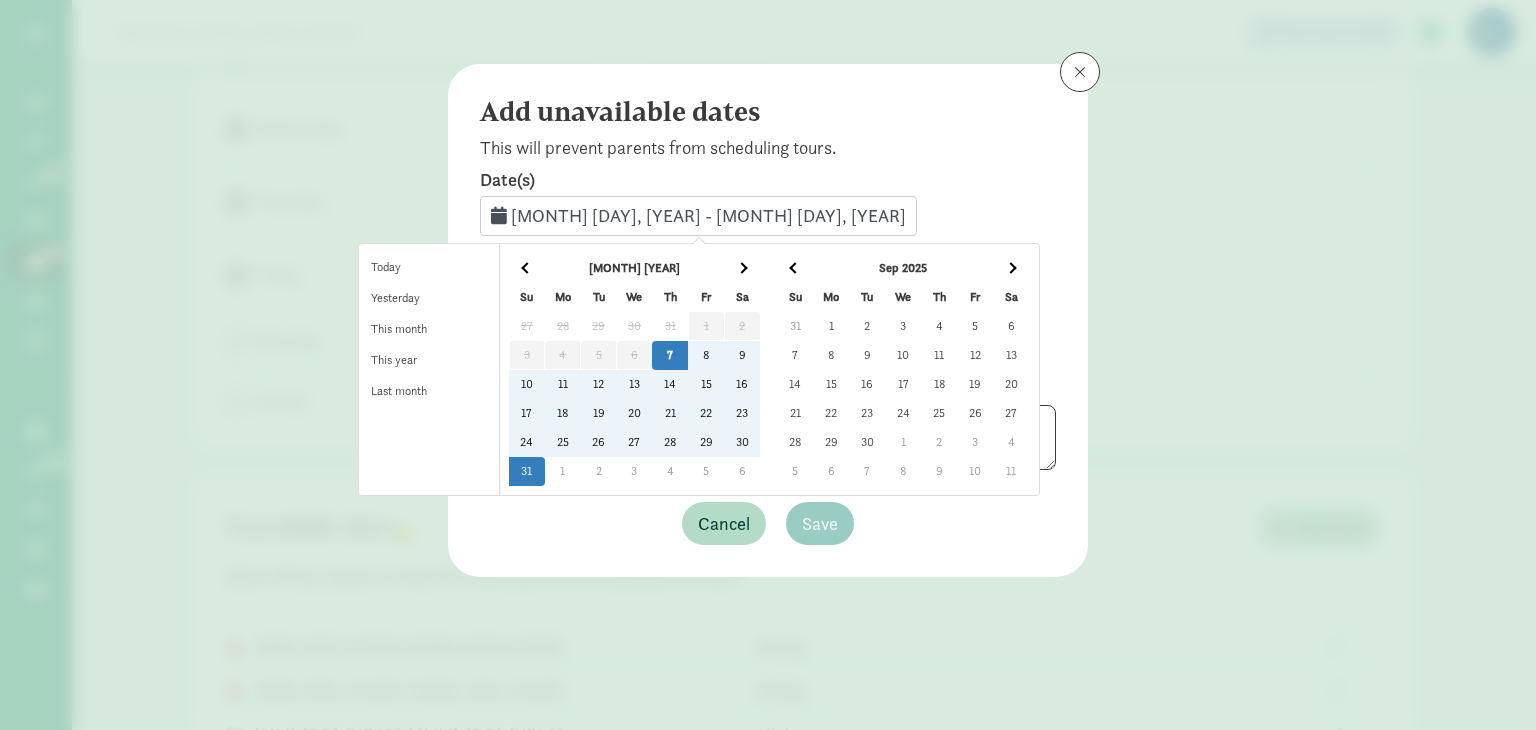 click at bounding box center (1010, 267) 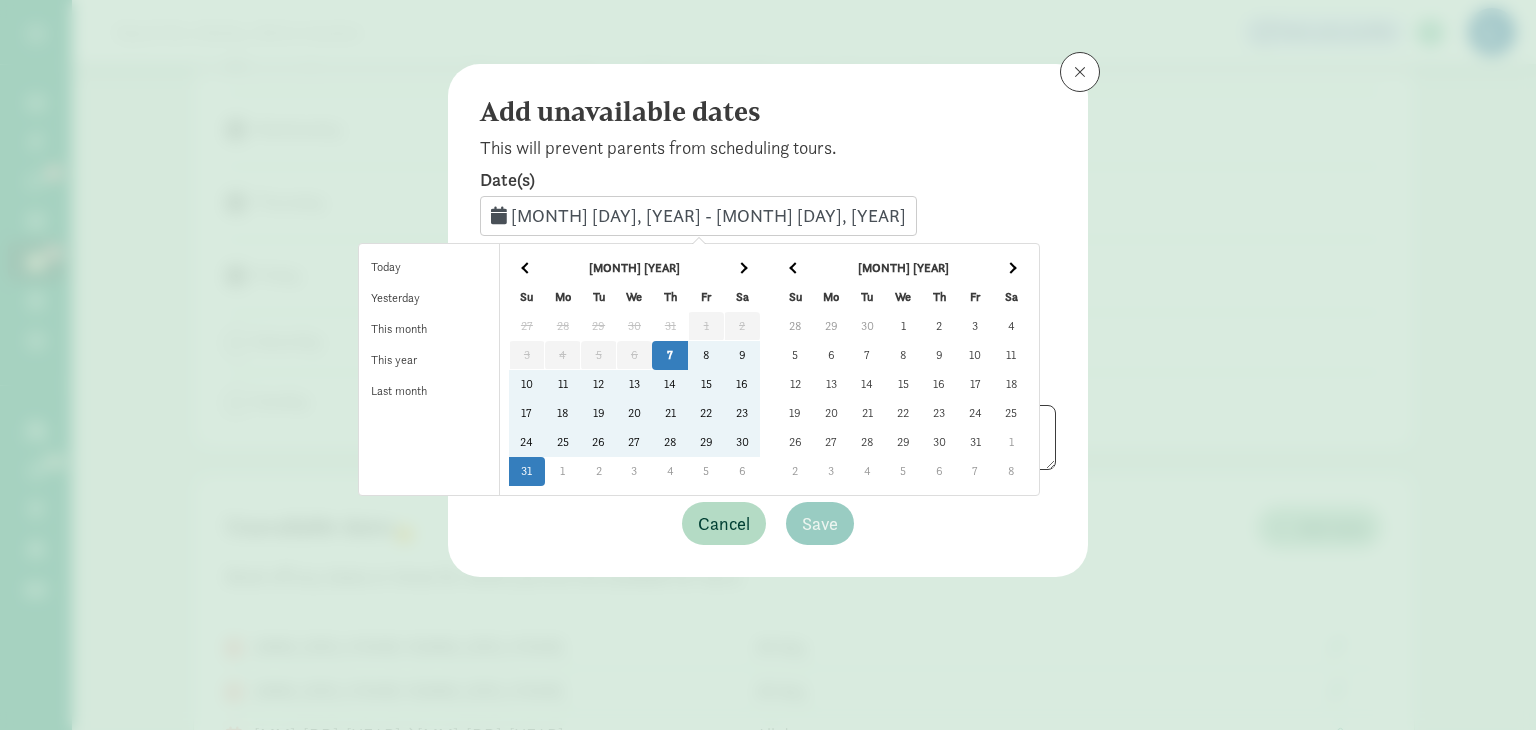 click at bounding box center [1010, 267] 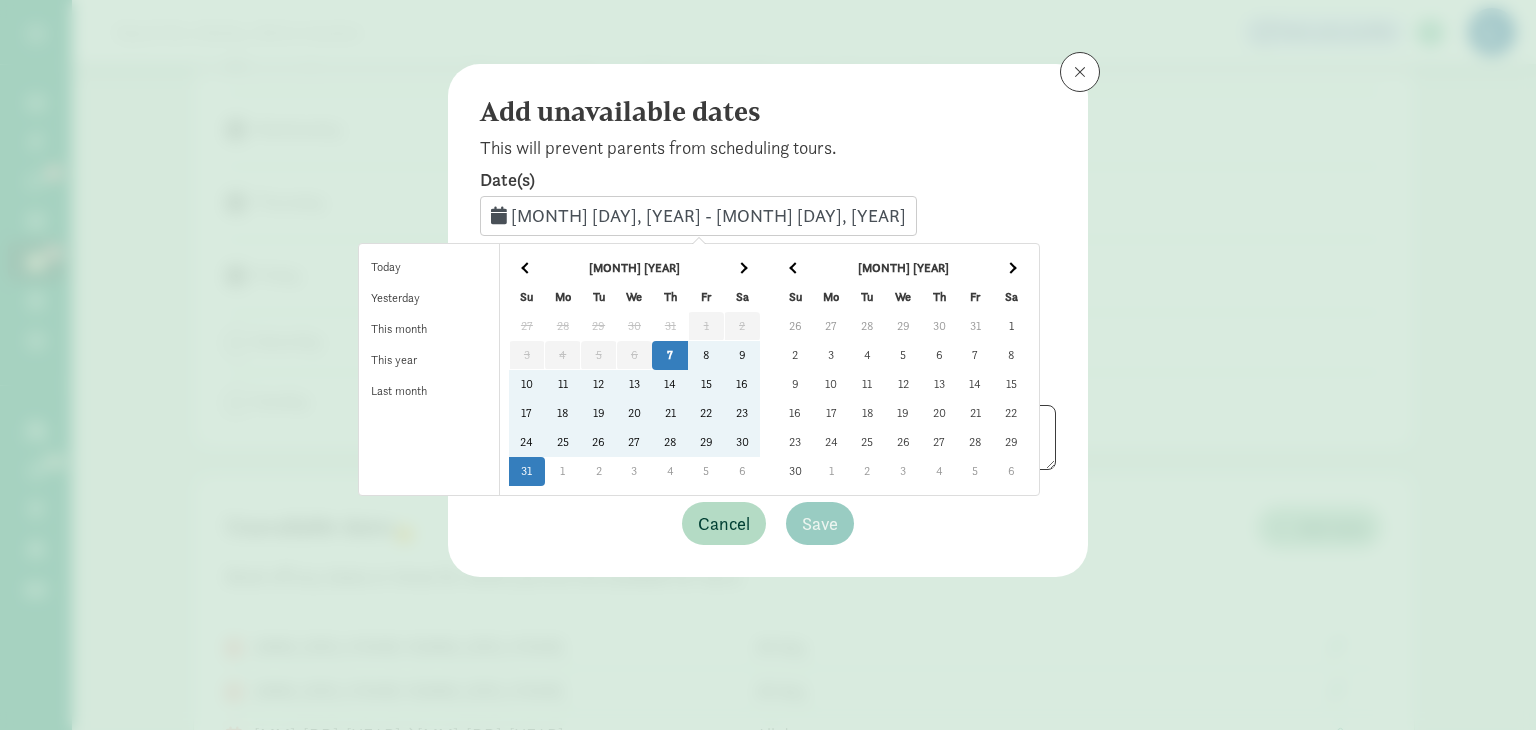 click on "27" 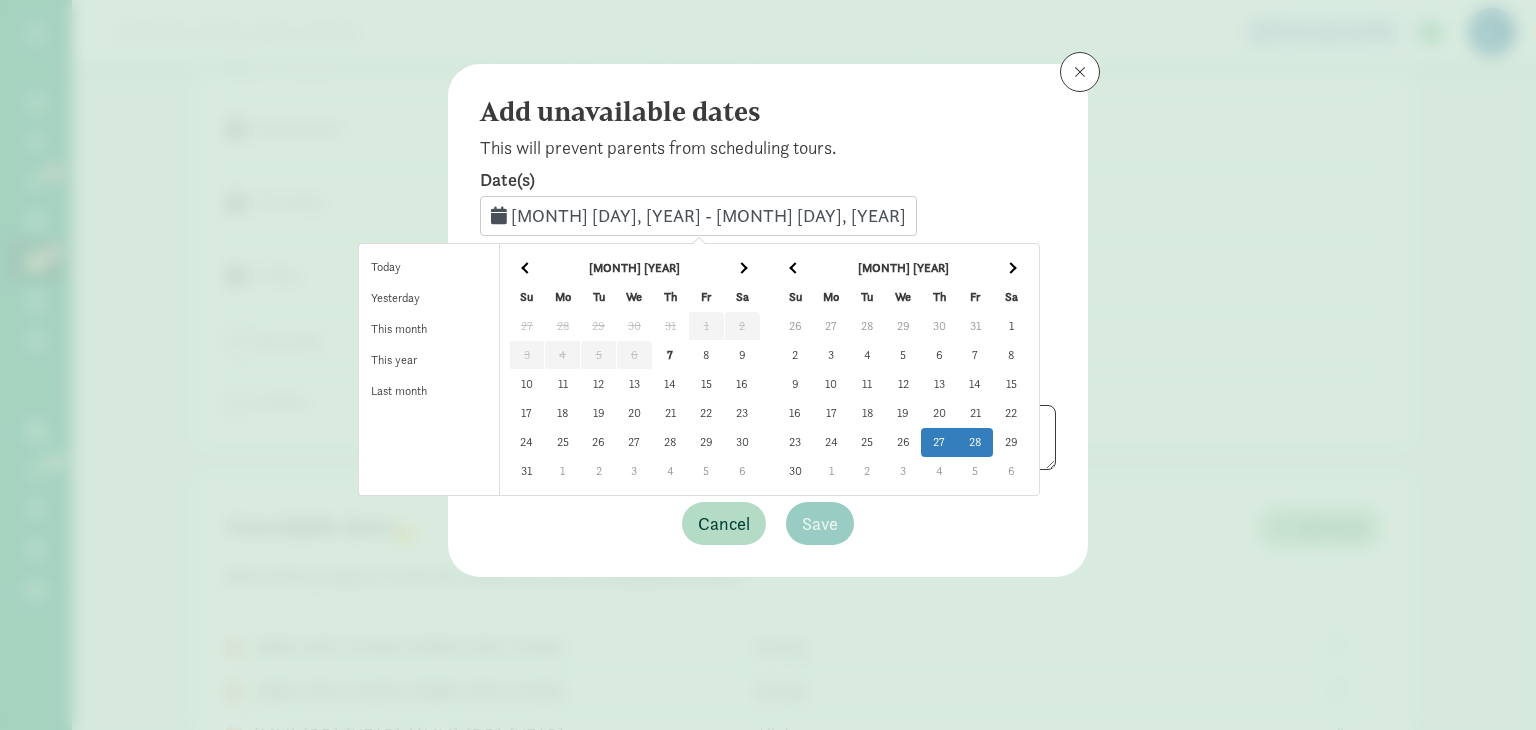 click on "28" 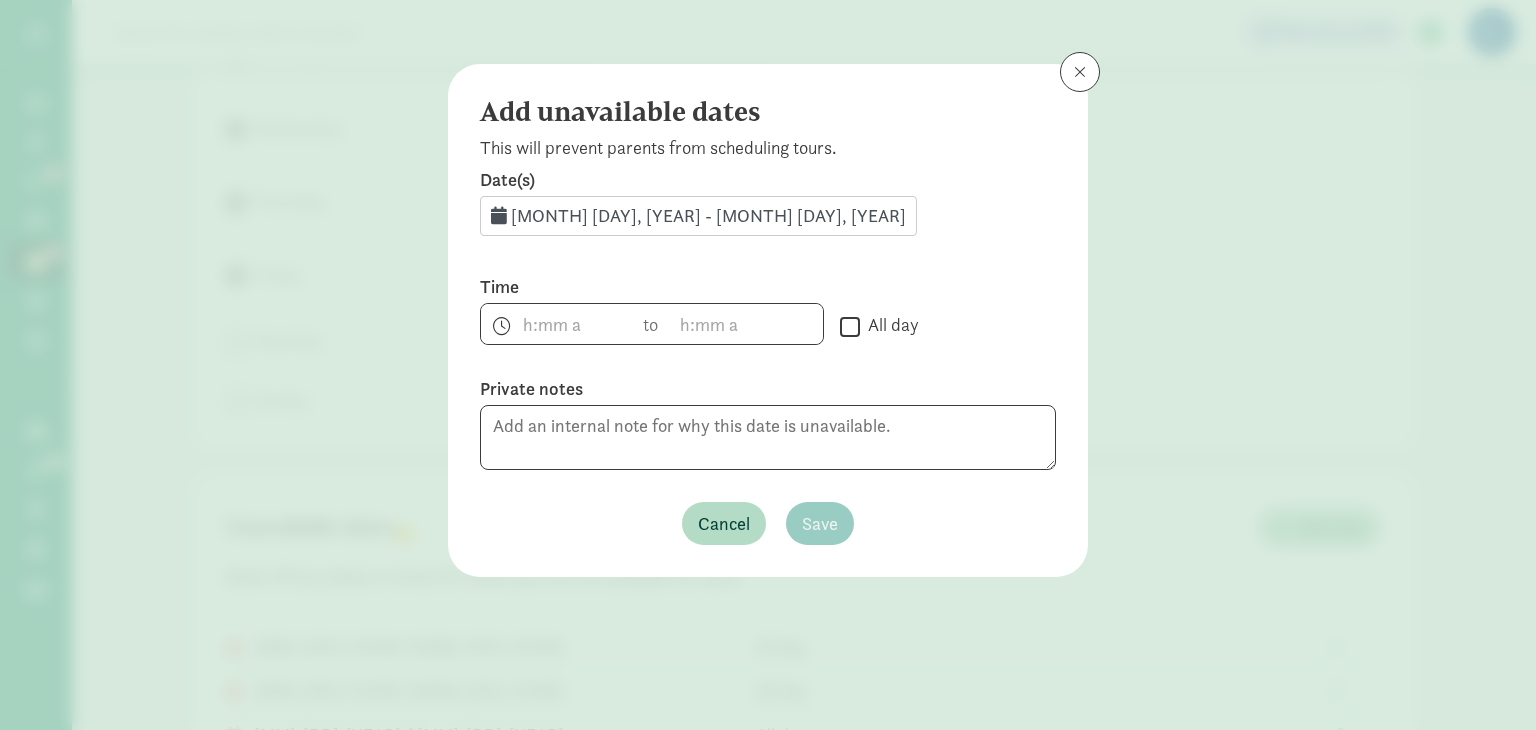 click on "All day" at bounding box center [850, 326] 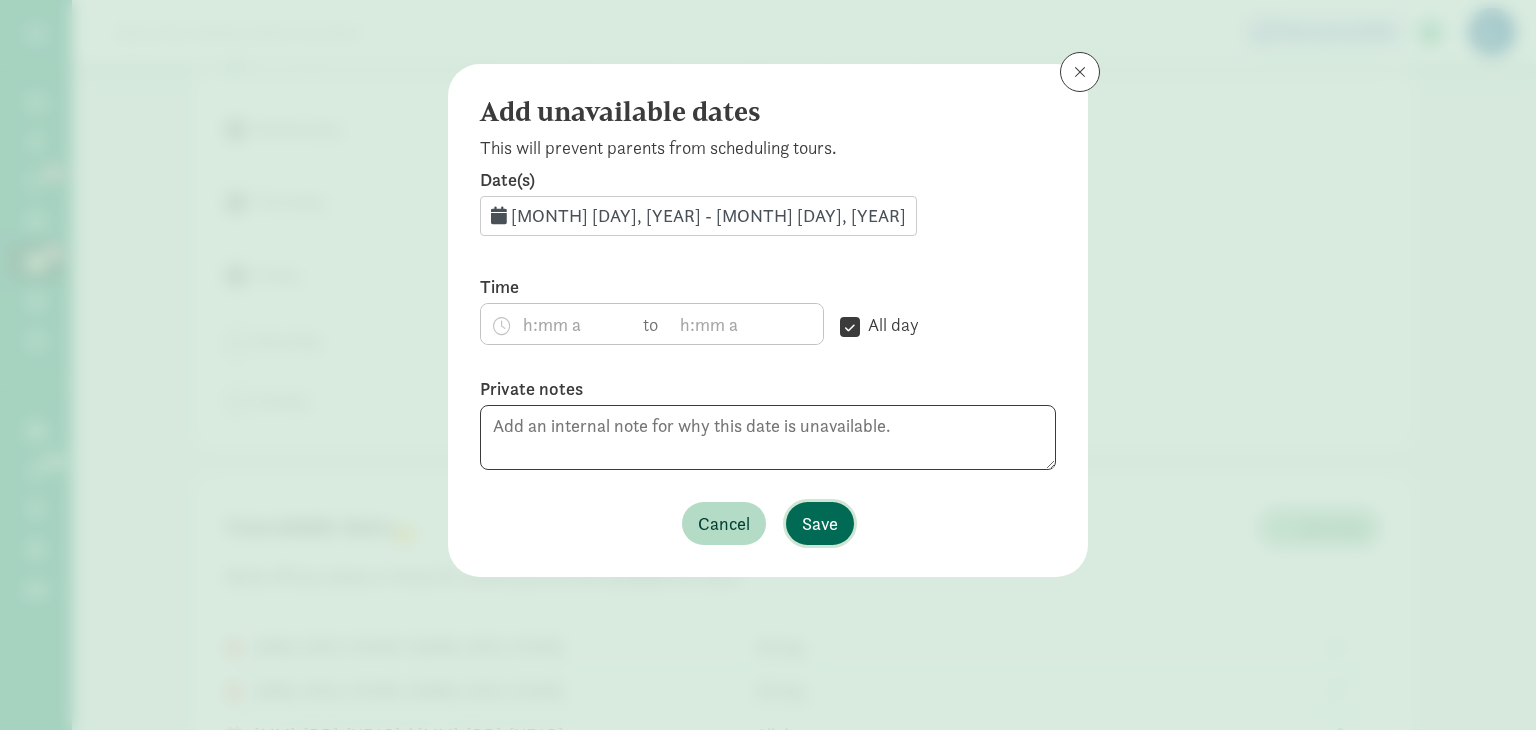 click on "Save" at bounding box center [820, 523] 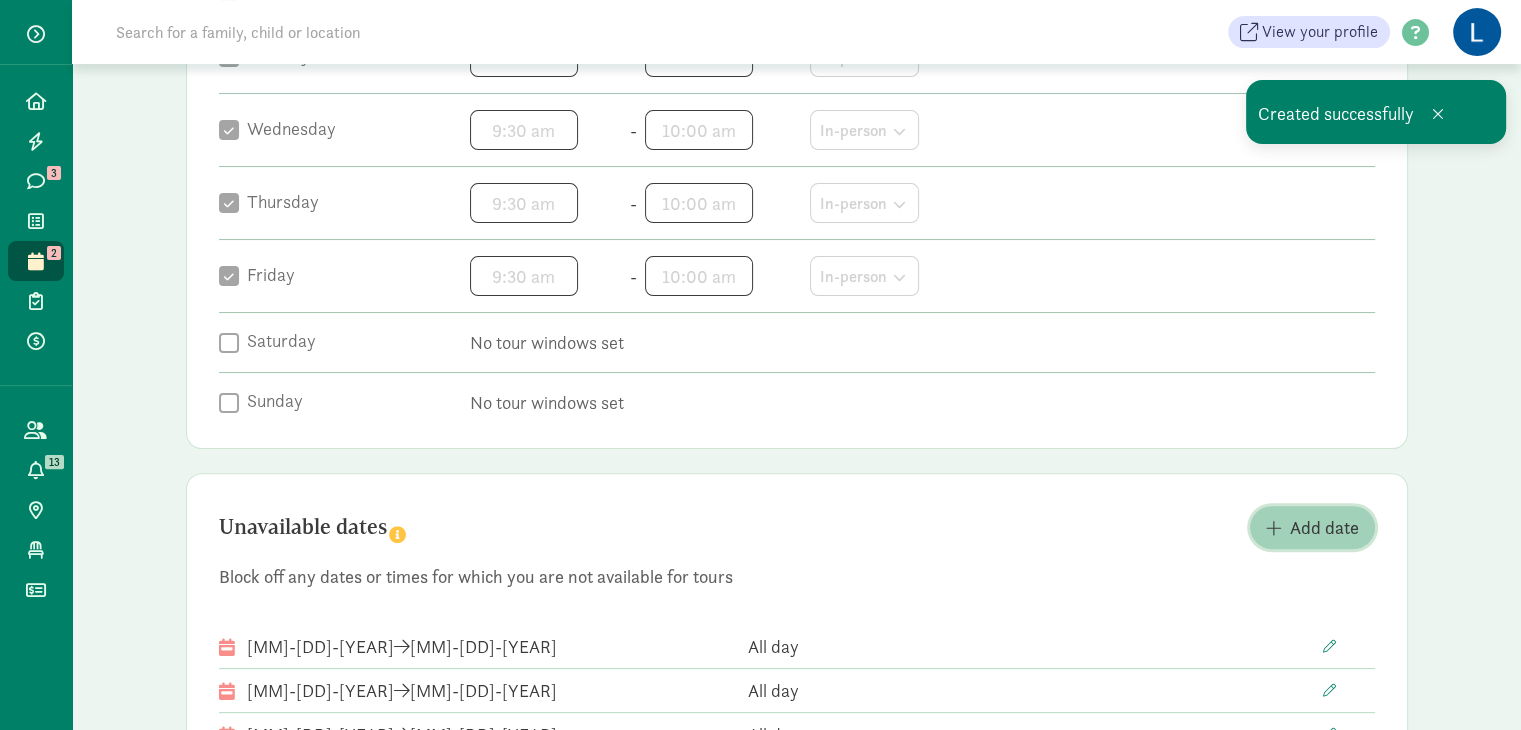 click on "Add date" at bounding box center [1324, 527] 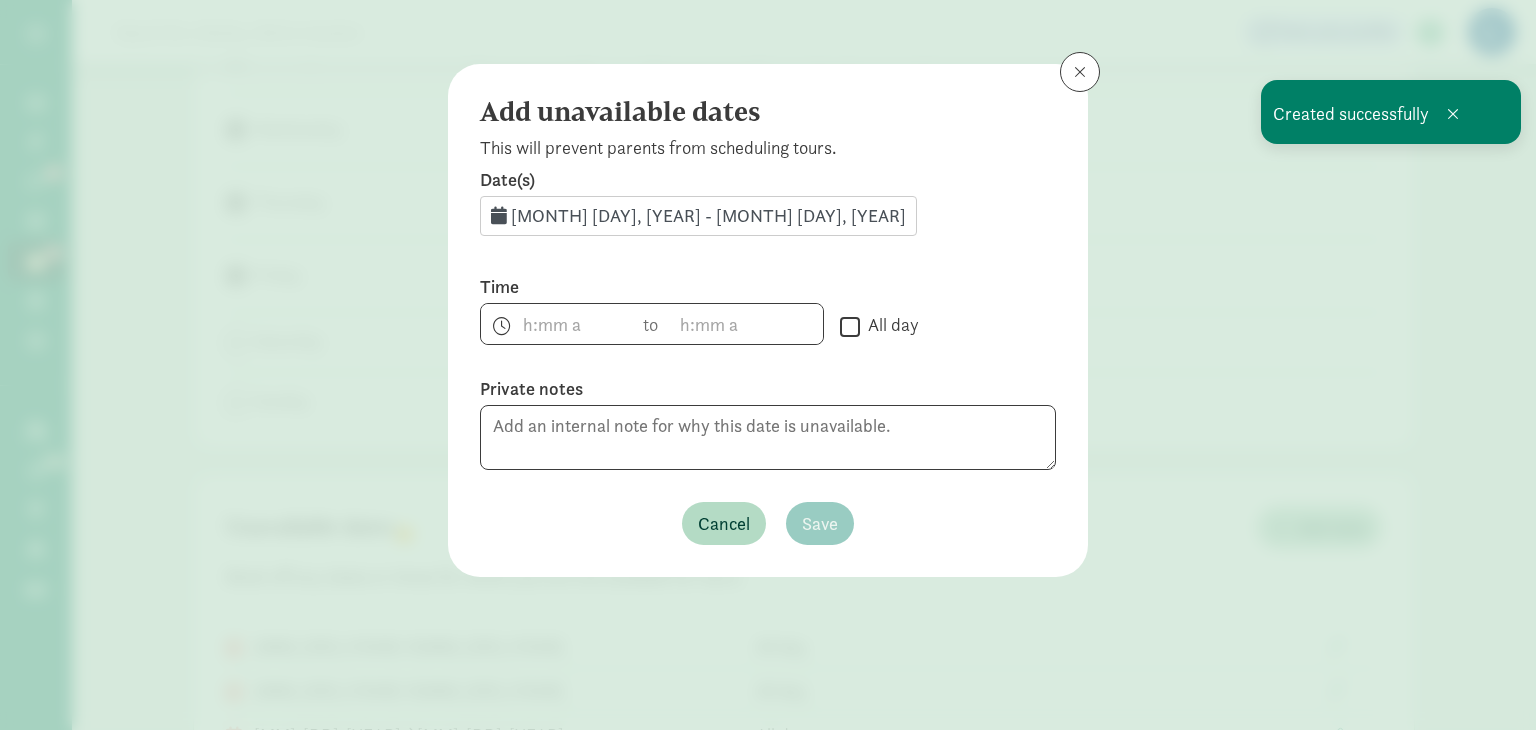 click on "[MONTH] [DAY], [YEAR] - [MONTH] [DAY], [YEAR]" 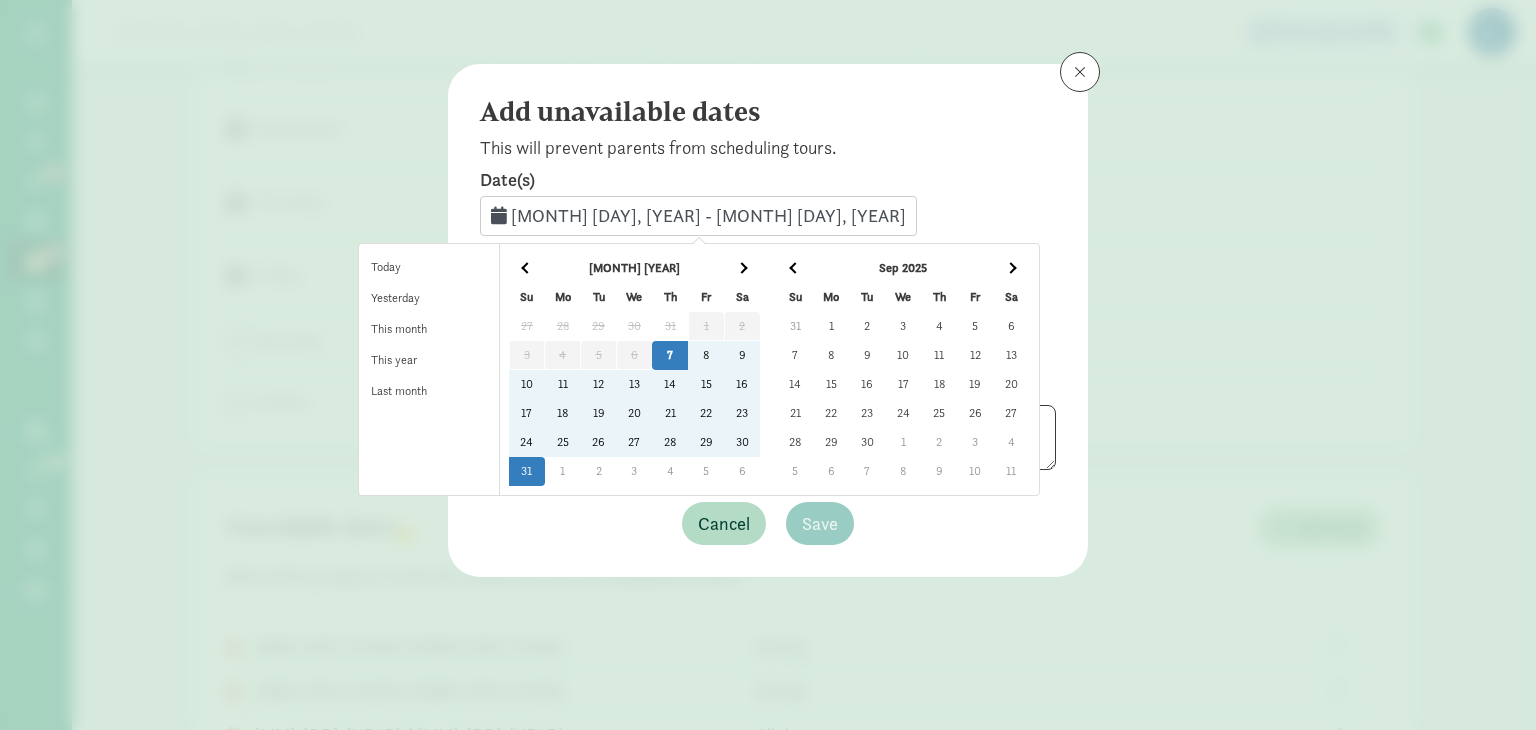 click at bounding box center [1011, 268] 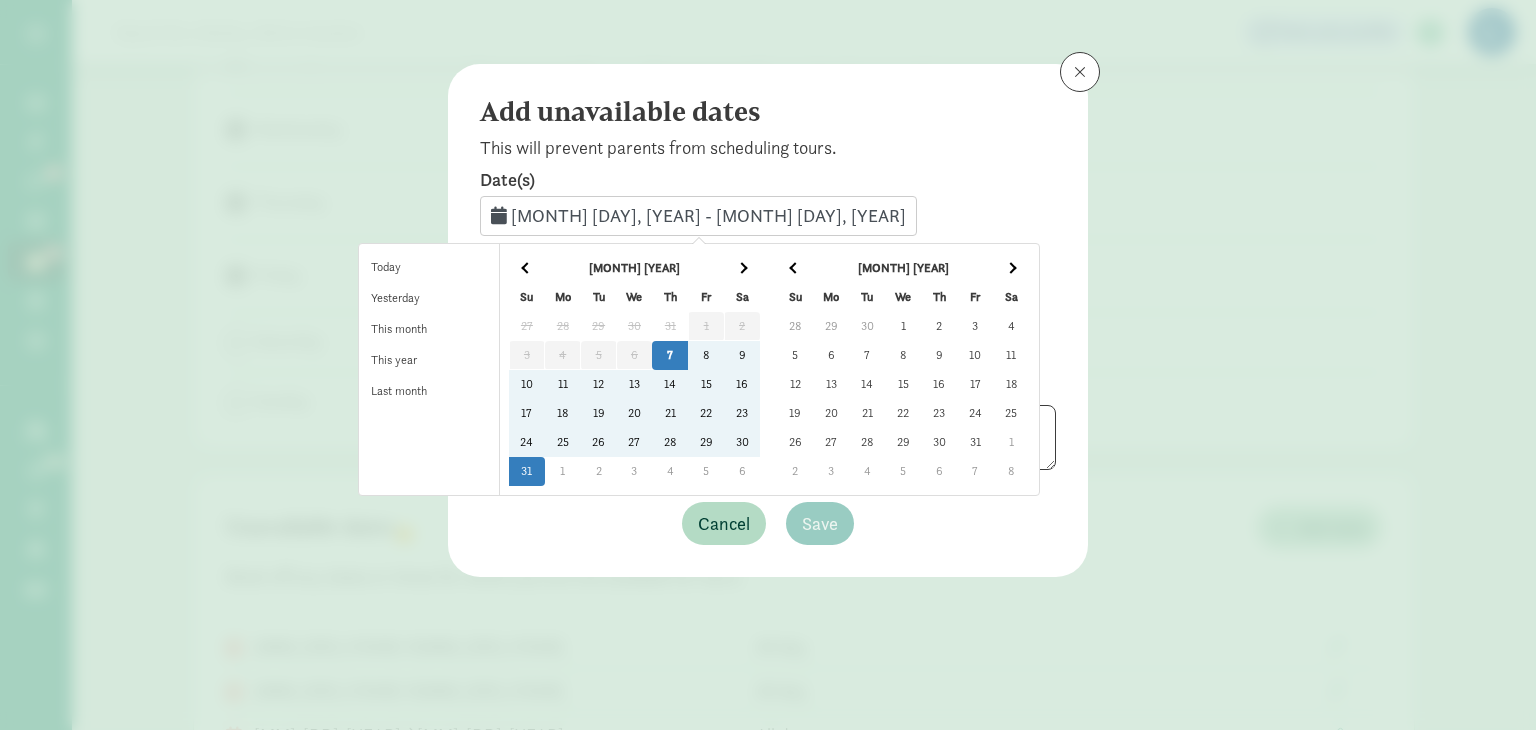 click at bounding box center [1011, 268] 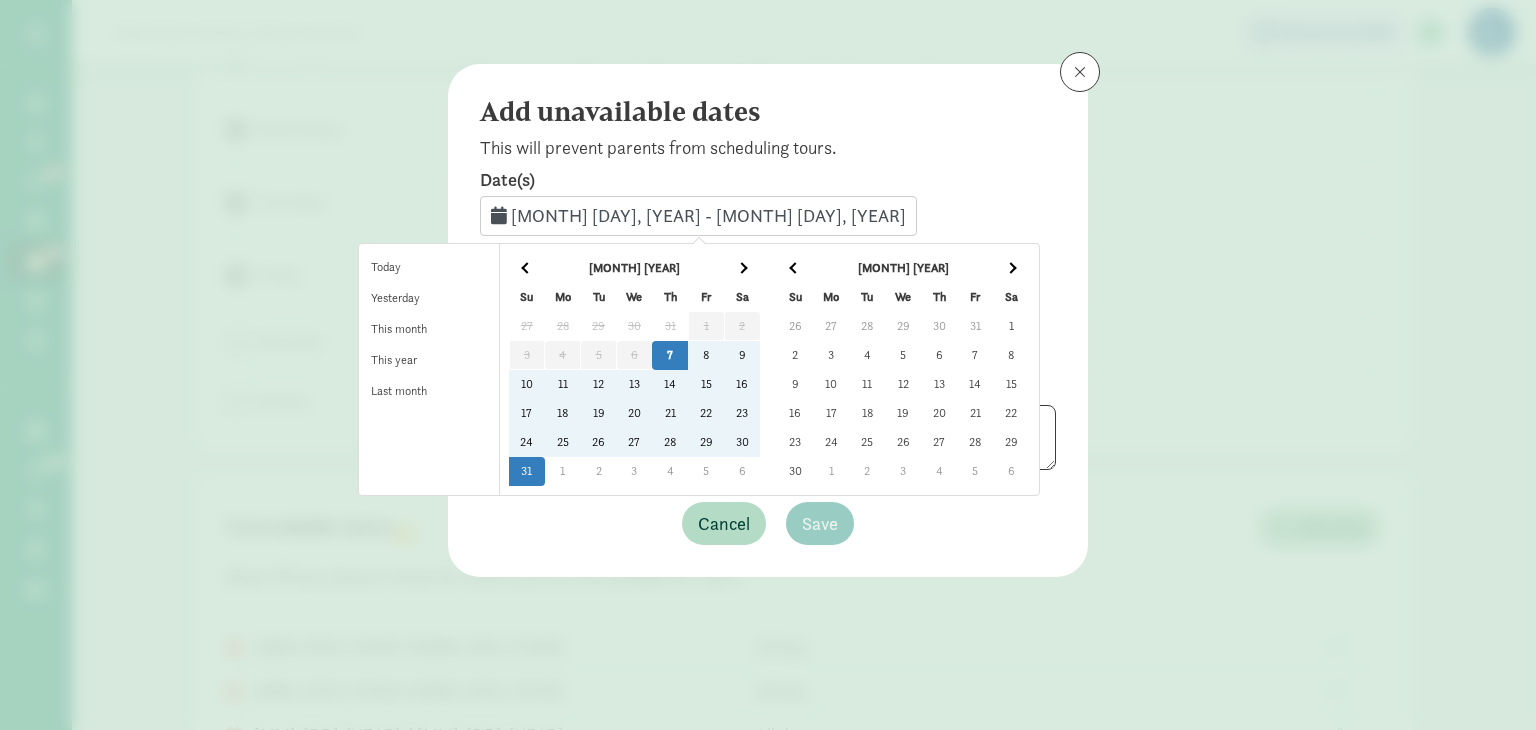 click at bounding box center (1011, 268) 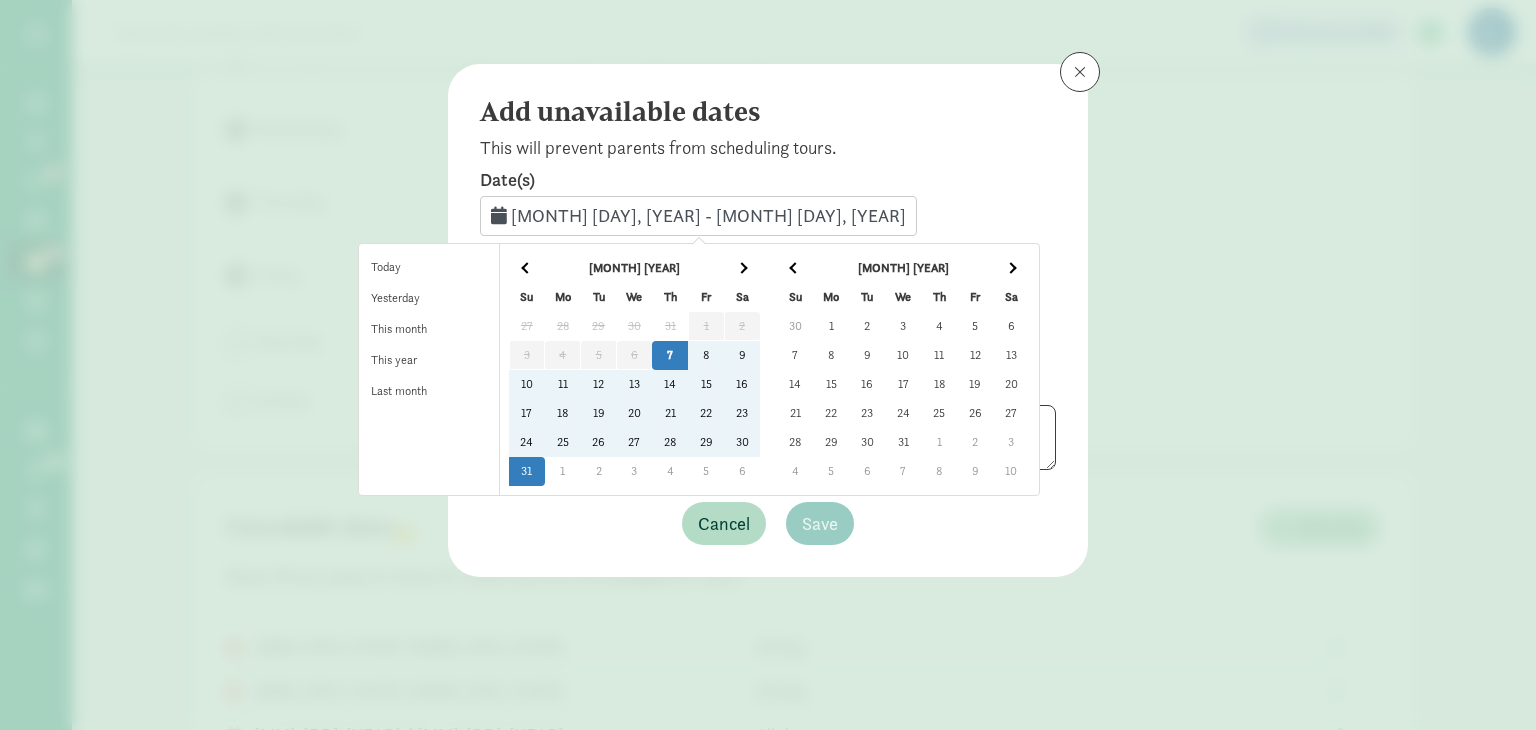click on "22" 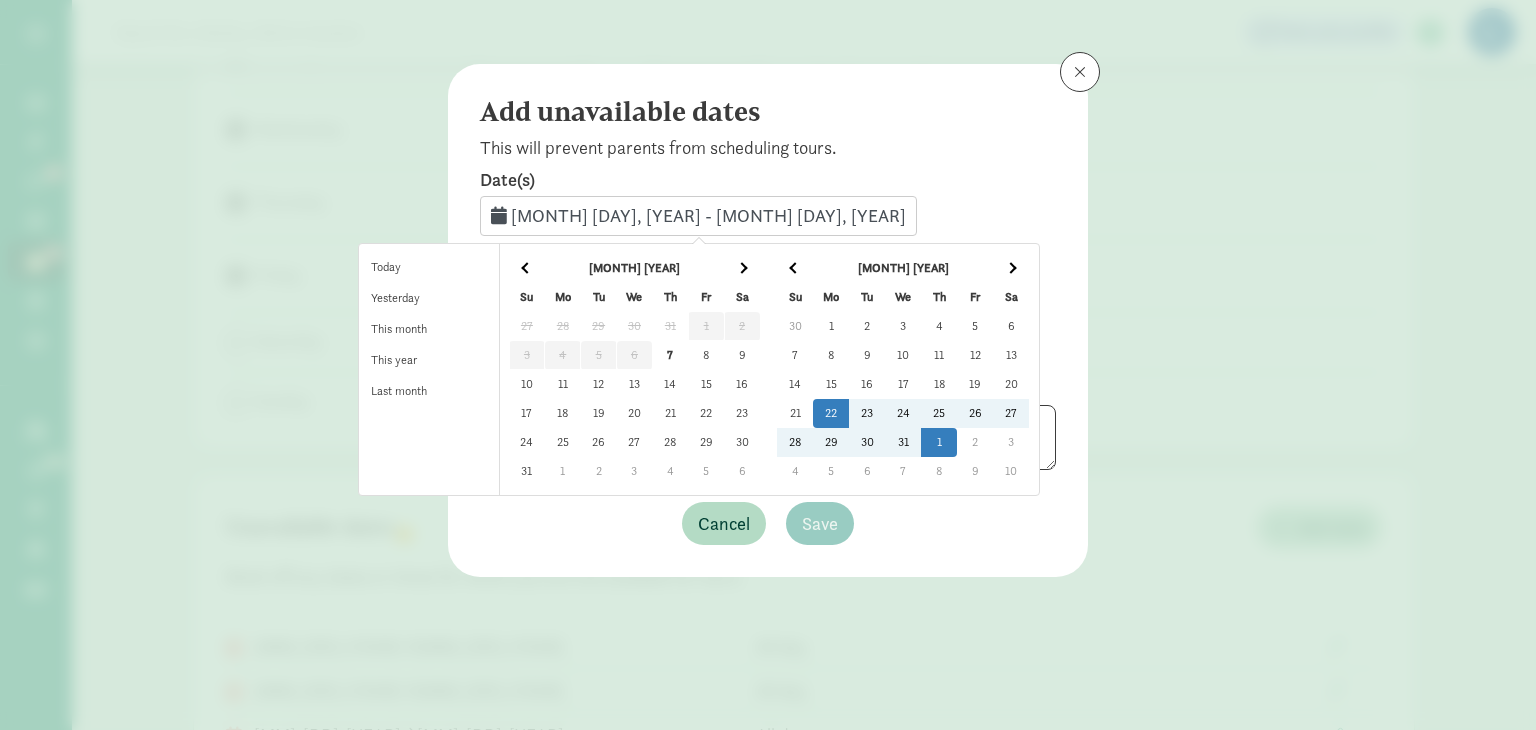 click on "1" 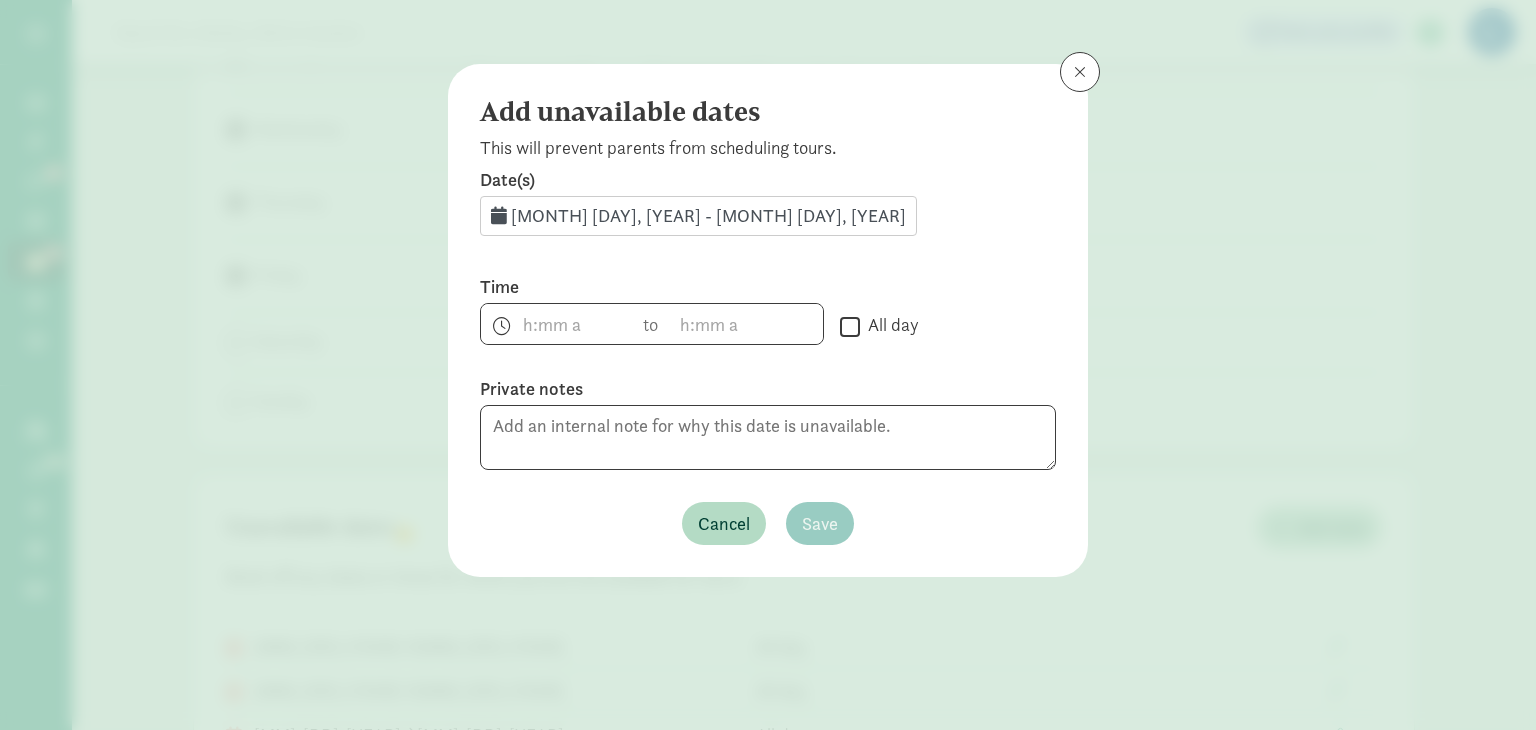 click on "All day" at bounding box center [850, 326] 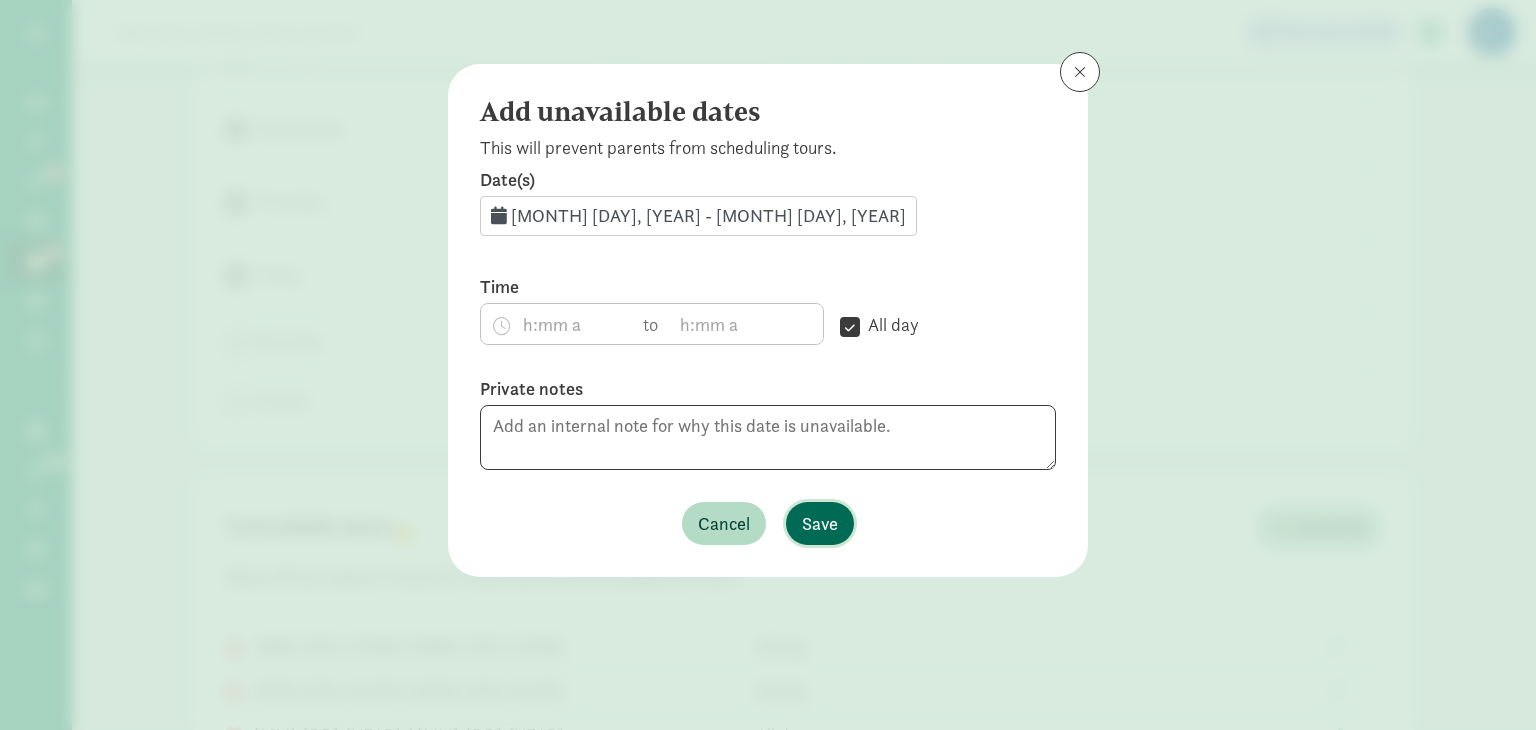 click on "Save" at bounding box center [820, 523] 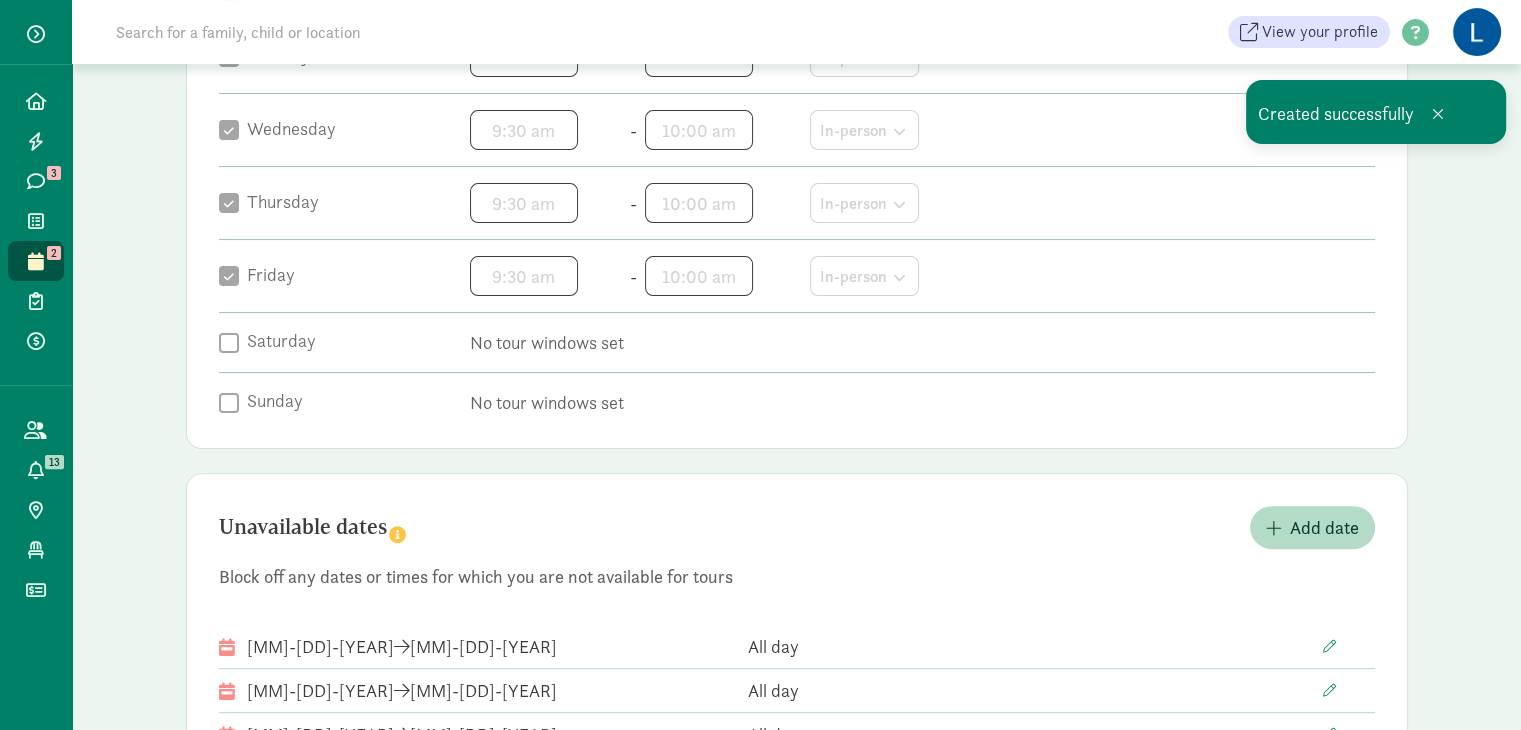 scroll, scrollTop: 672, scrollLeft: 0, axis: vertical 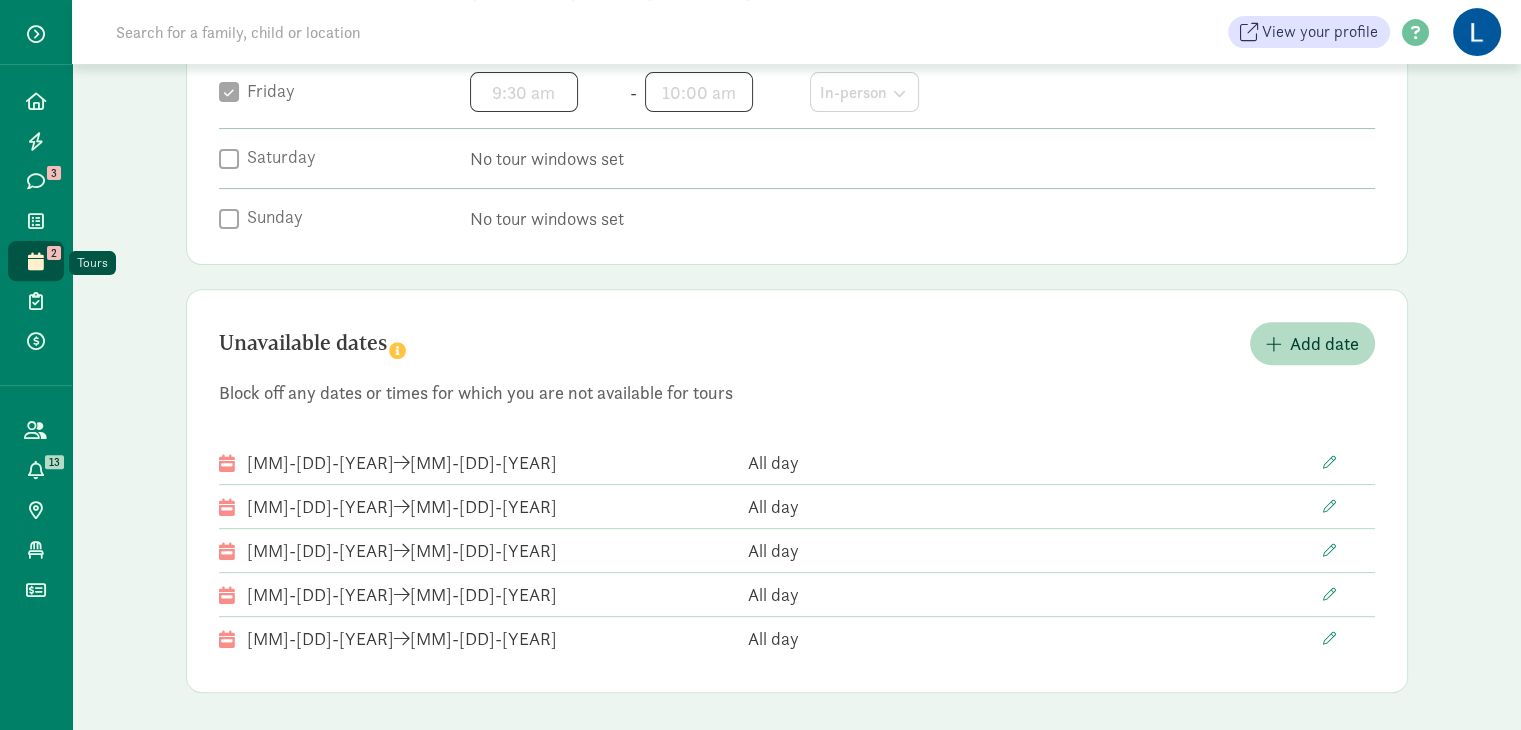 click on "Tours   2" 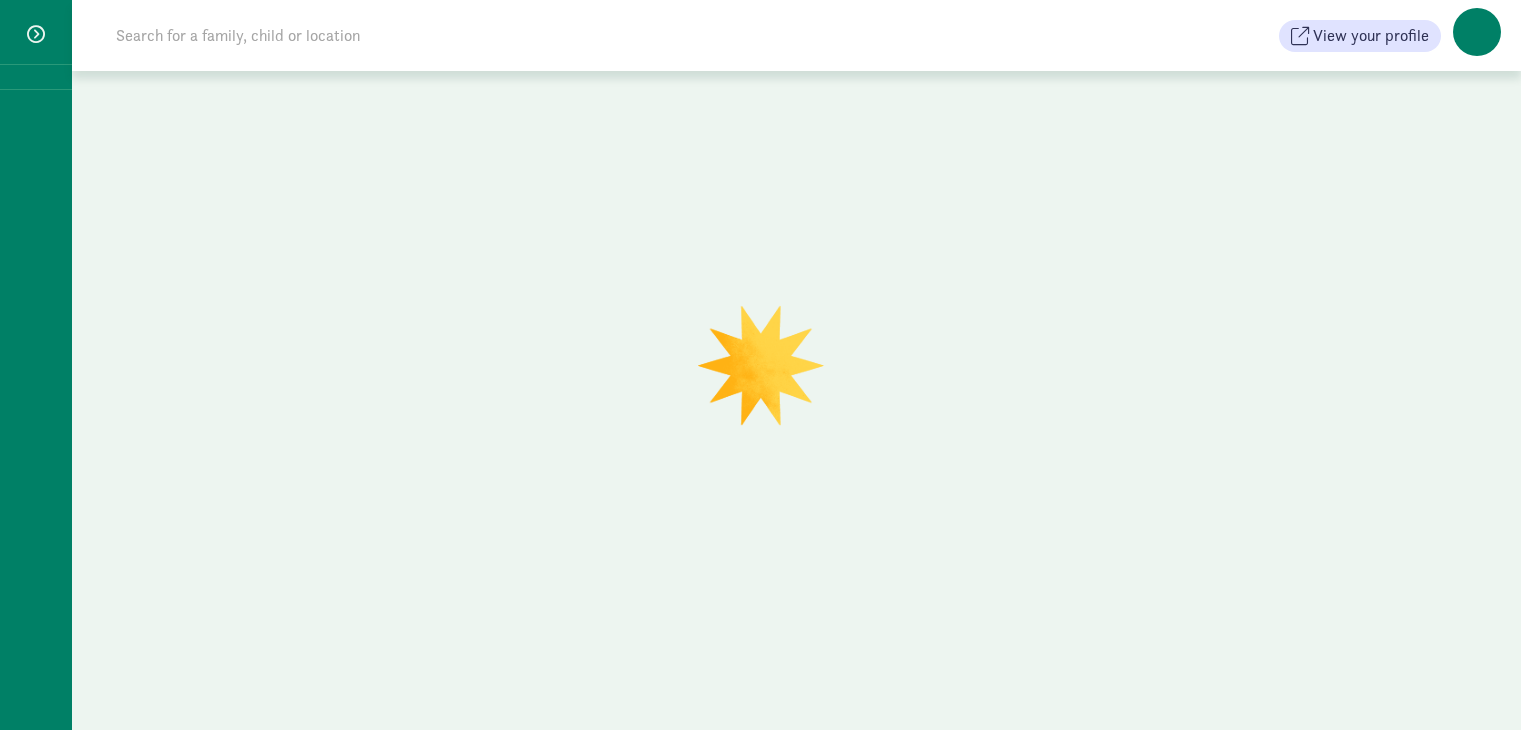 scroll, scrollTop: 0, scrollLeft: 0, axis: both 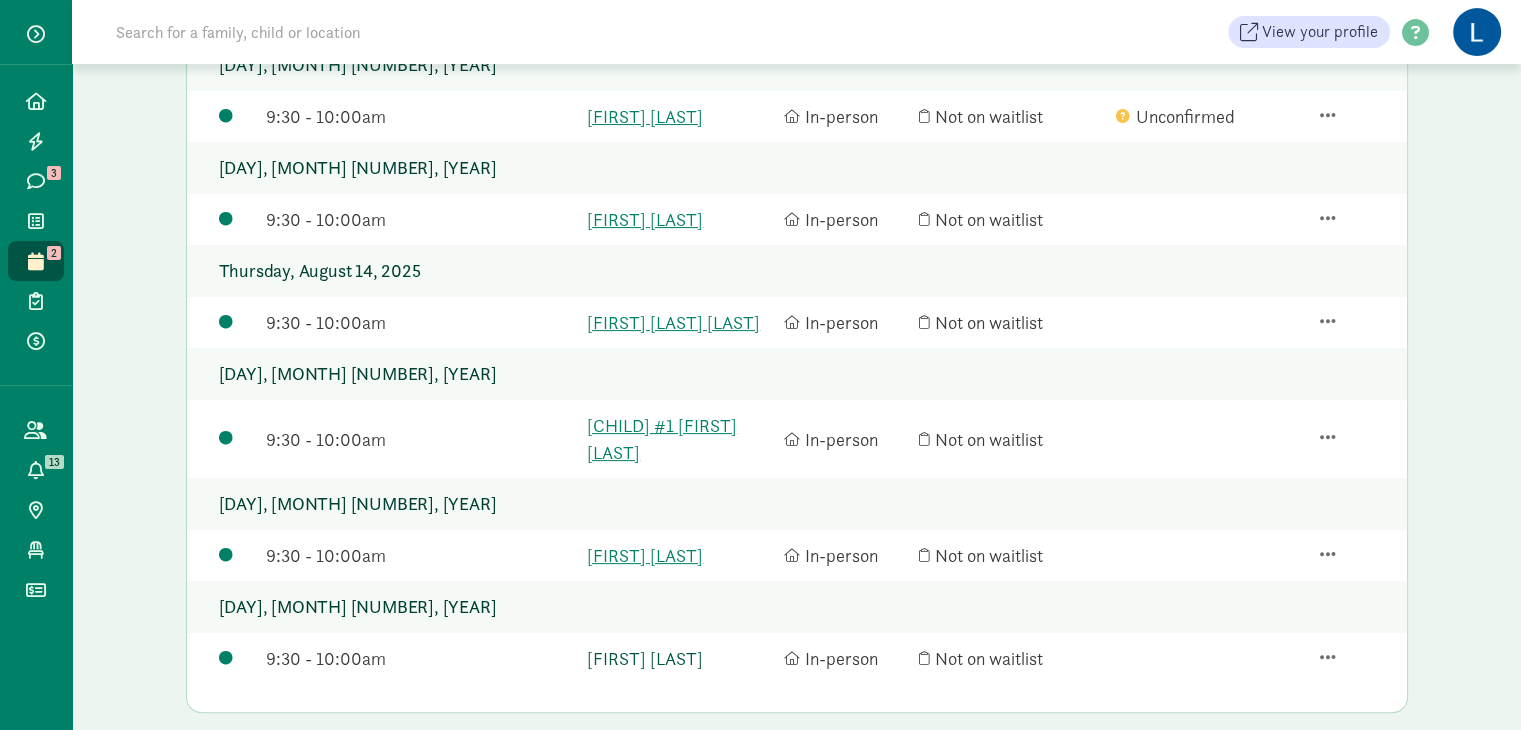 click on "[FIRST] [LAST]" at bounding box center (680, 658) 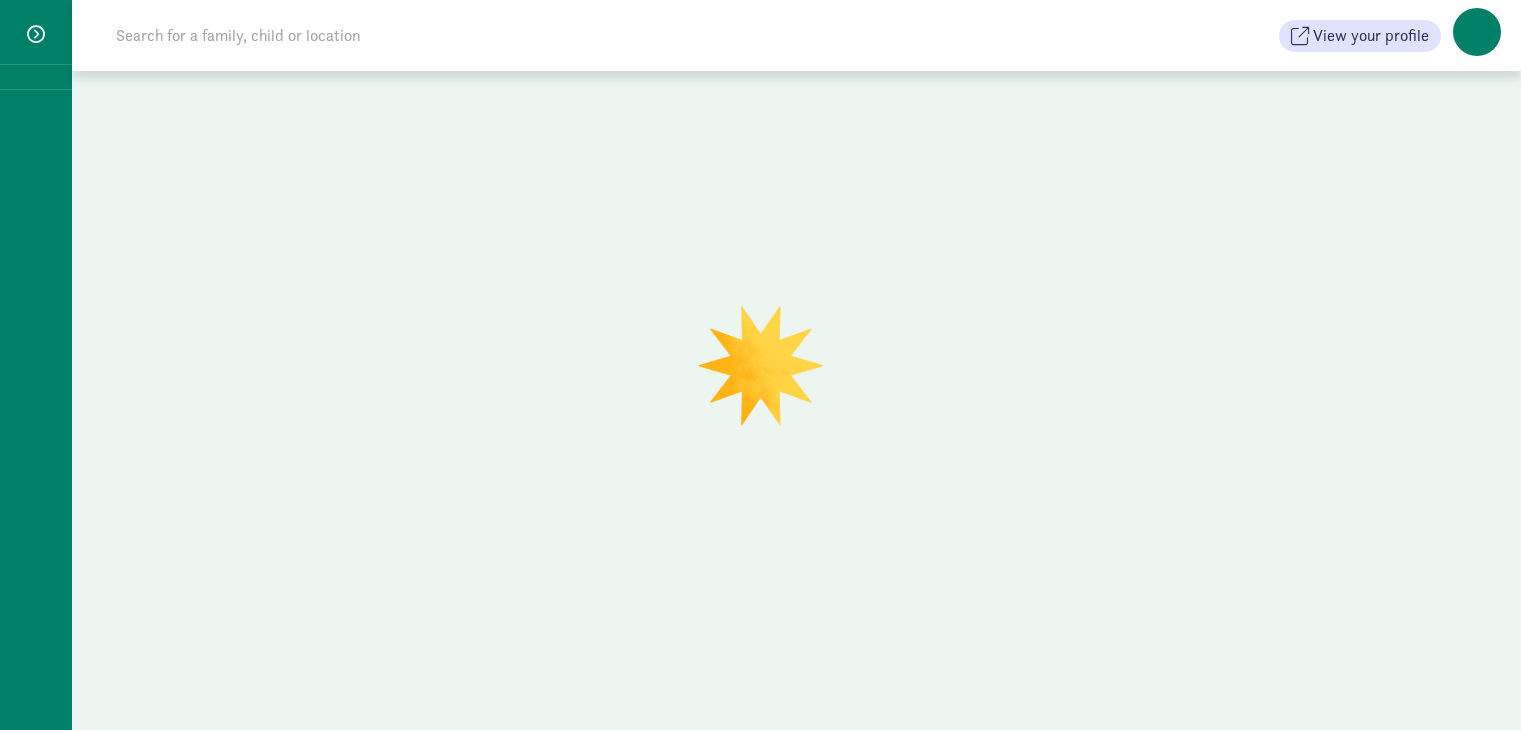 scroll, scrollTop: 0, scrollLeft: 0, axis: both 